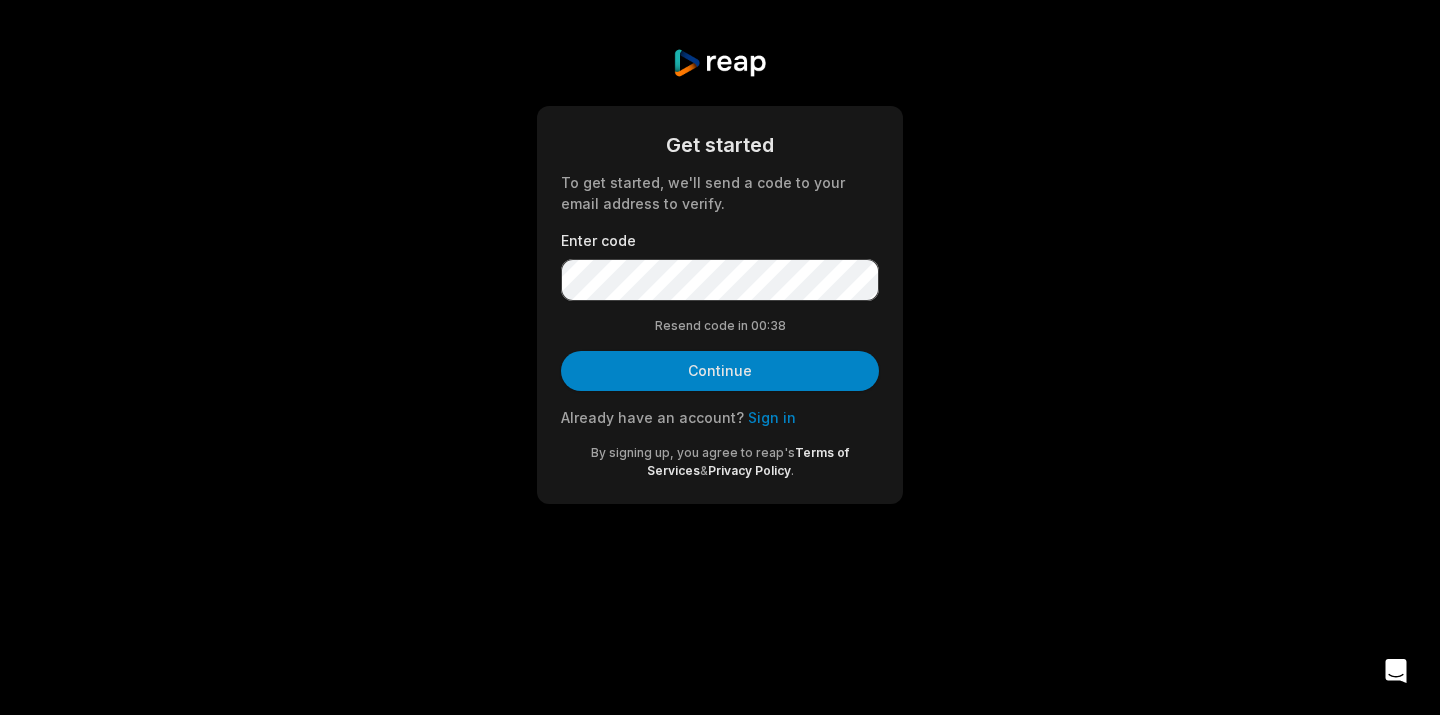 scroll, scrollTop: 0, scrollLeft: 0, axis: both 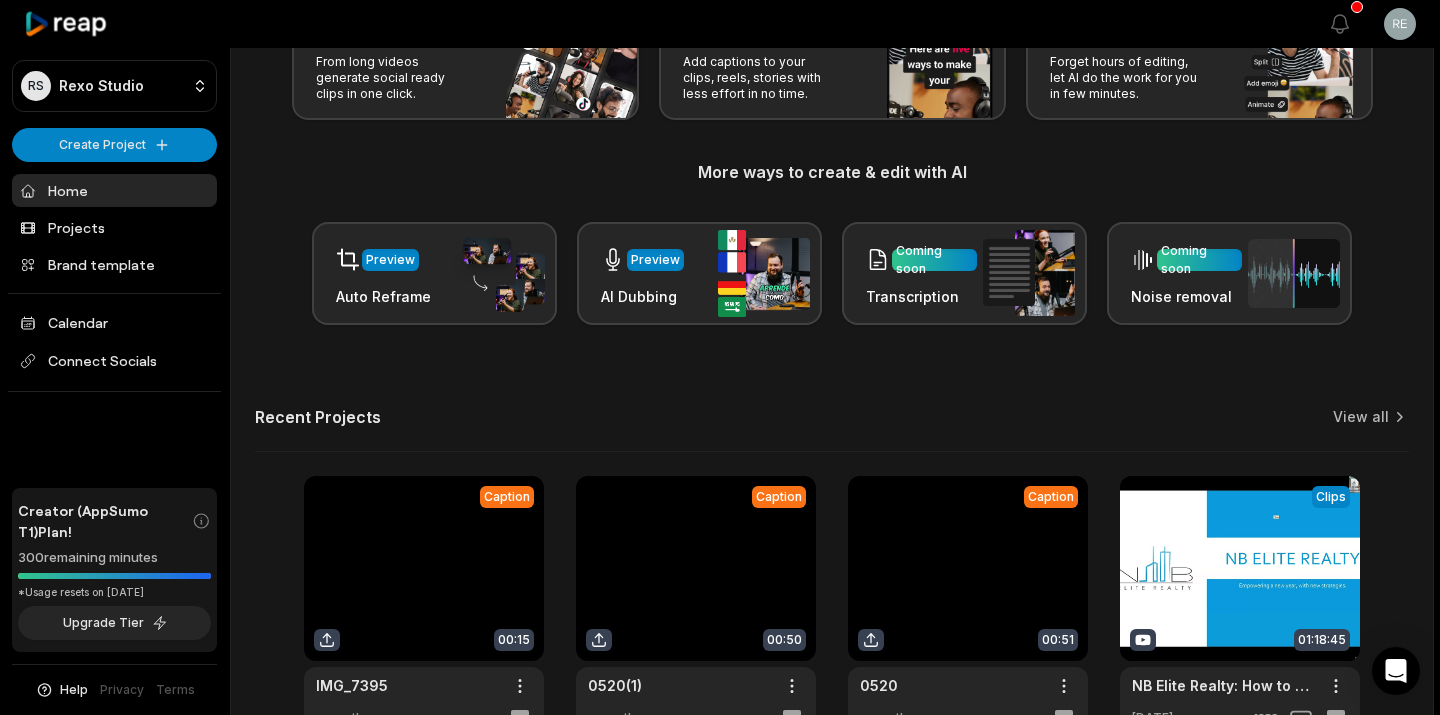 click on "RS Rexo Studio Create Project Home Projects Brand template Calendar Connect Socials Creator (AppSumo T1)  Plan! 300  remaining minutes *Usage resets on August 1, 2025 Upgrade Tier Help Privacy Terms Open sidebar View notifications Open user menu   Let's Get Started! Generate Clips From long videos generate social ready clips in one click. Add Captions Add captions to your clips, reels, stories with less effort in no time. Edit Videos Coming soon Forget hours of editing, let AI do the work for you in few minutes. More ways to create & edit with AI Preview Auto Reframe Preview AI Dubbing Coming soon Transcription Coming soon Noise removal Recent Projects View all Caption 00:15 IMG_7395 Open options a month ago Caption 00:50 0520(1) Open options a month ago Caption 00:51 0520 Open options a month ago View Clips Clips 01:18:45 NB Elite Realty: How to Achieve 2025 Goals & New Exciting Things Open options 2 months ago Made with   in San Francisco
You are currently on a  CREATOR (APPSUMO T1) Plan :" at bounding box center (720, 201) 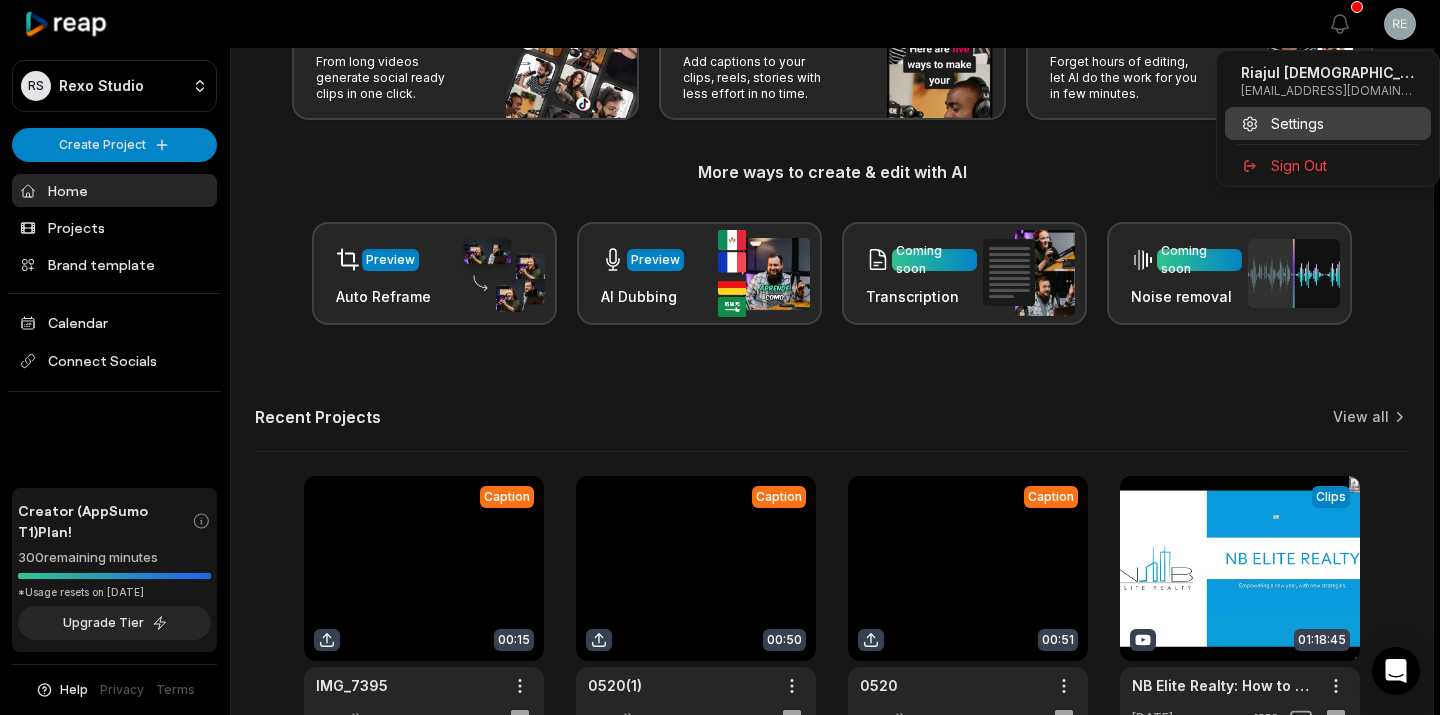 click on "Settings" at bounding box center (1328, 123) 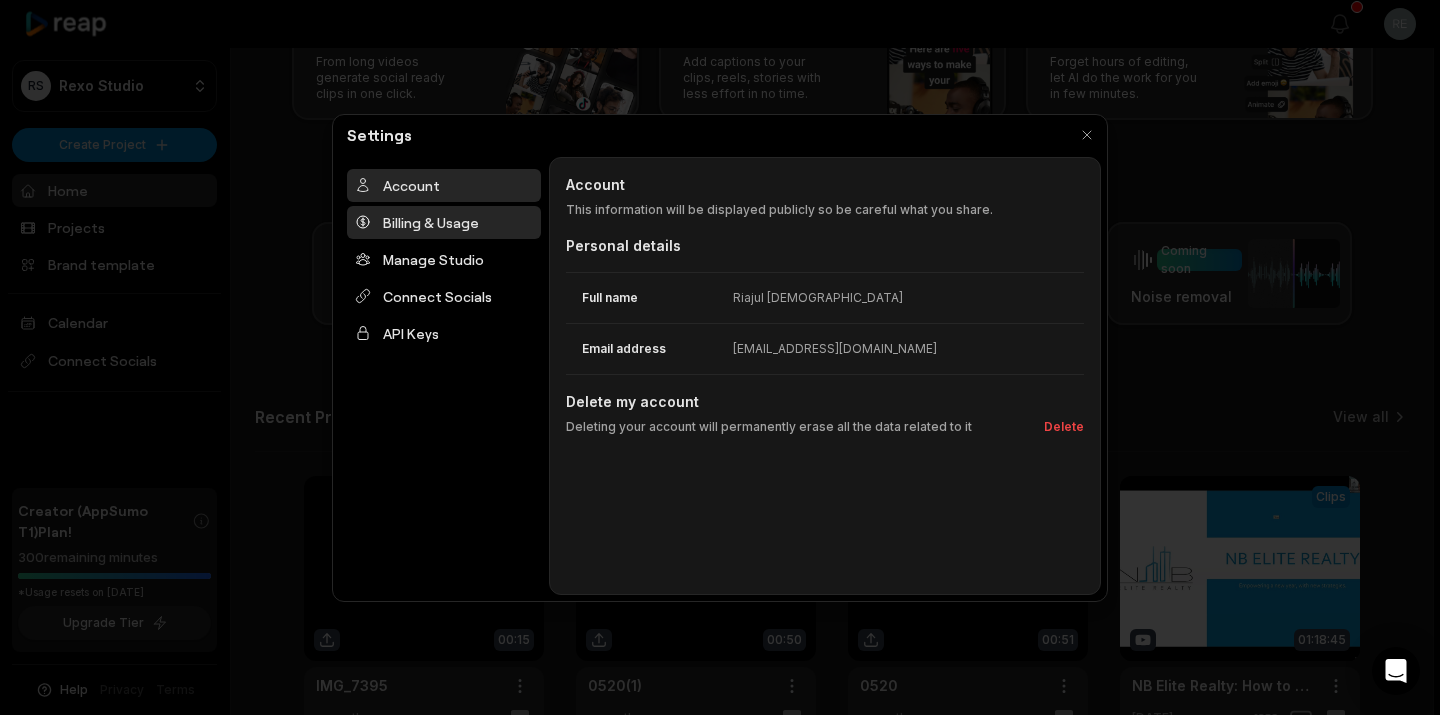 click on "Billing & Usage" at bounding box center [444, 222] 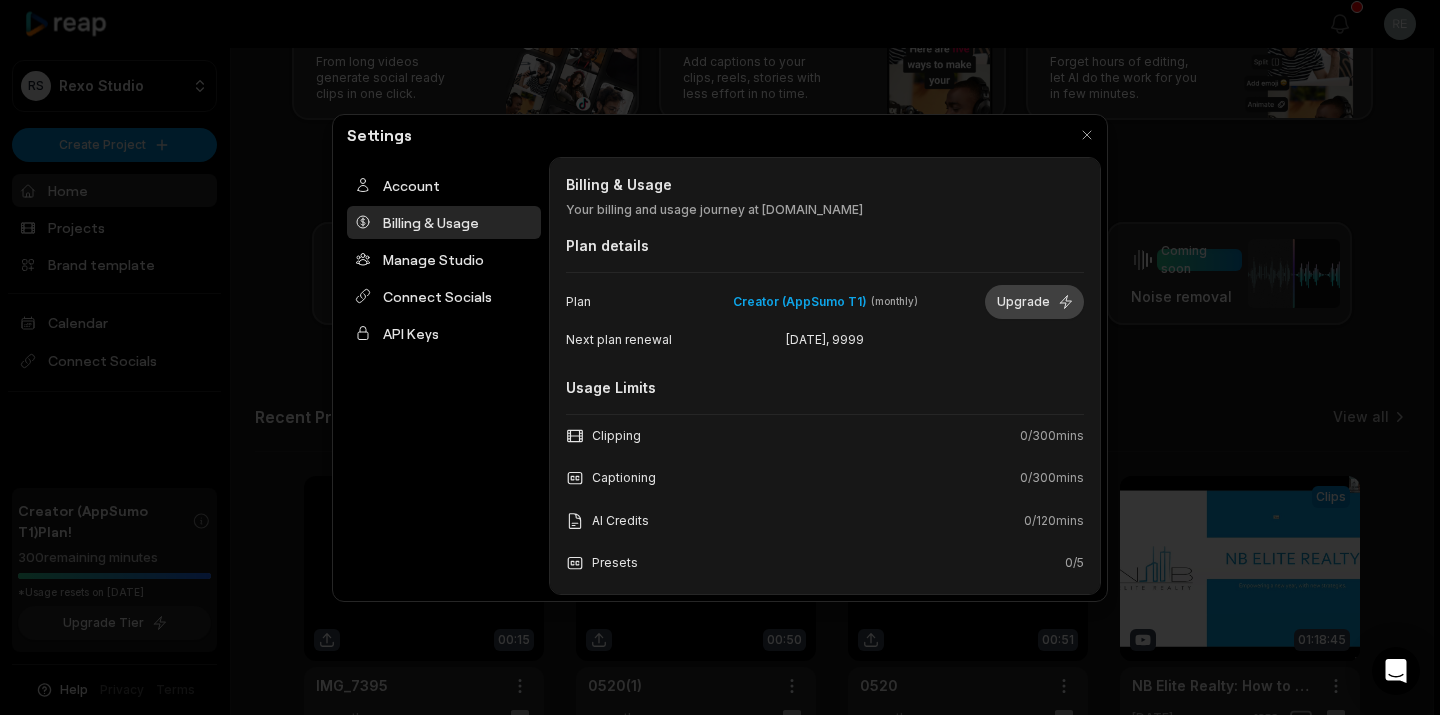 click on "Upgrade" at bounding box center [1034, 302] 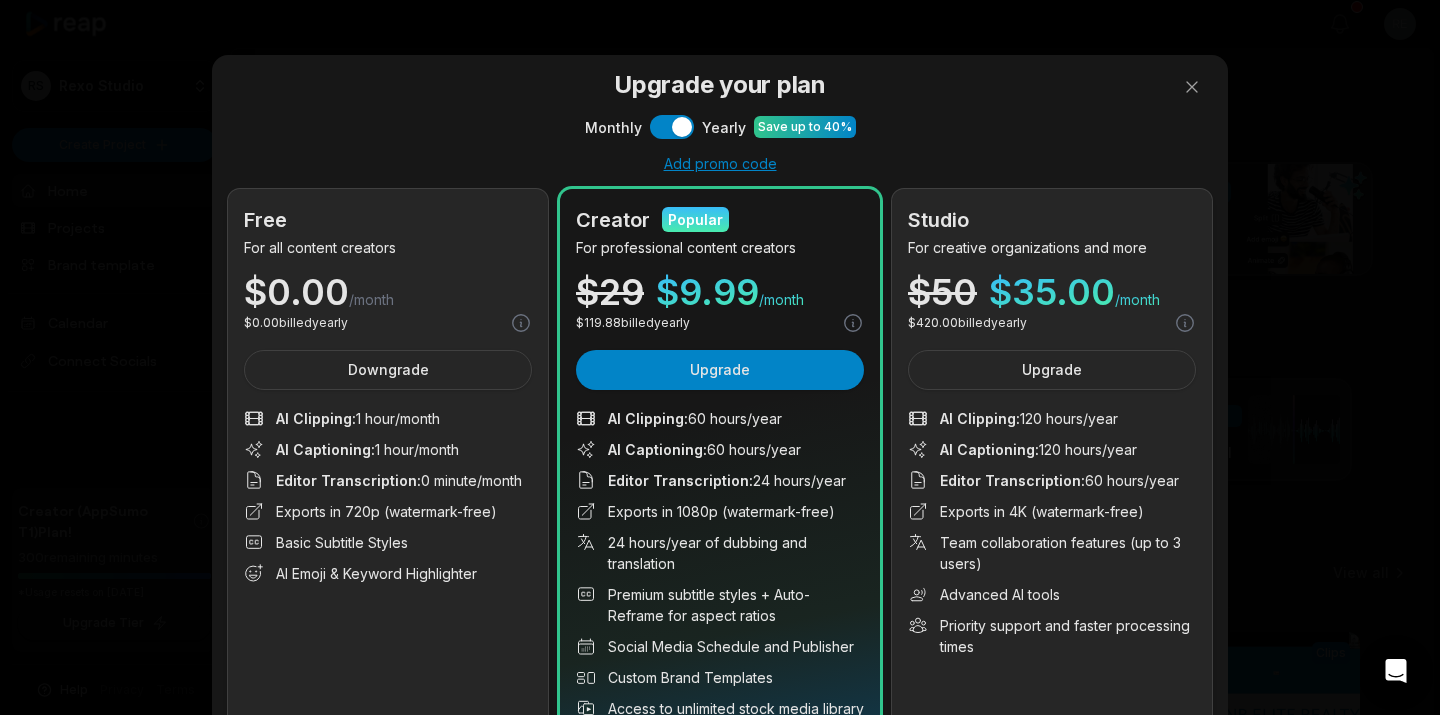 scroll, scrollTop: 0, scrollLeft: 0, axis: both 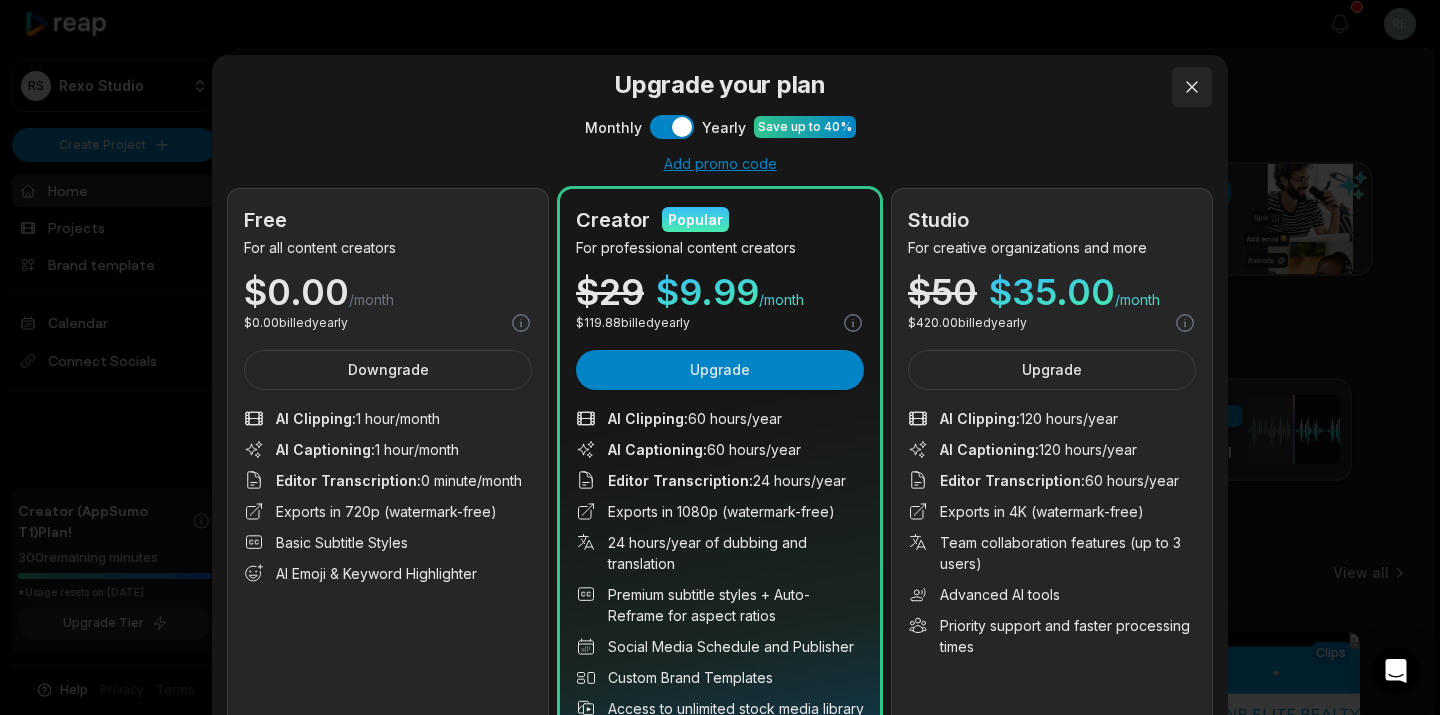 click at bounding box center [1192, 87] 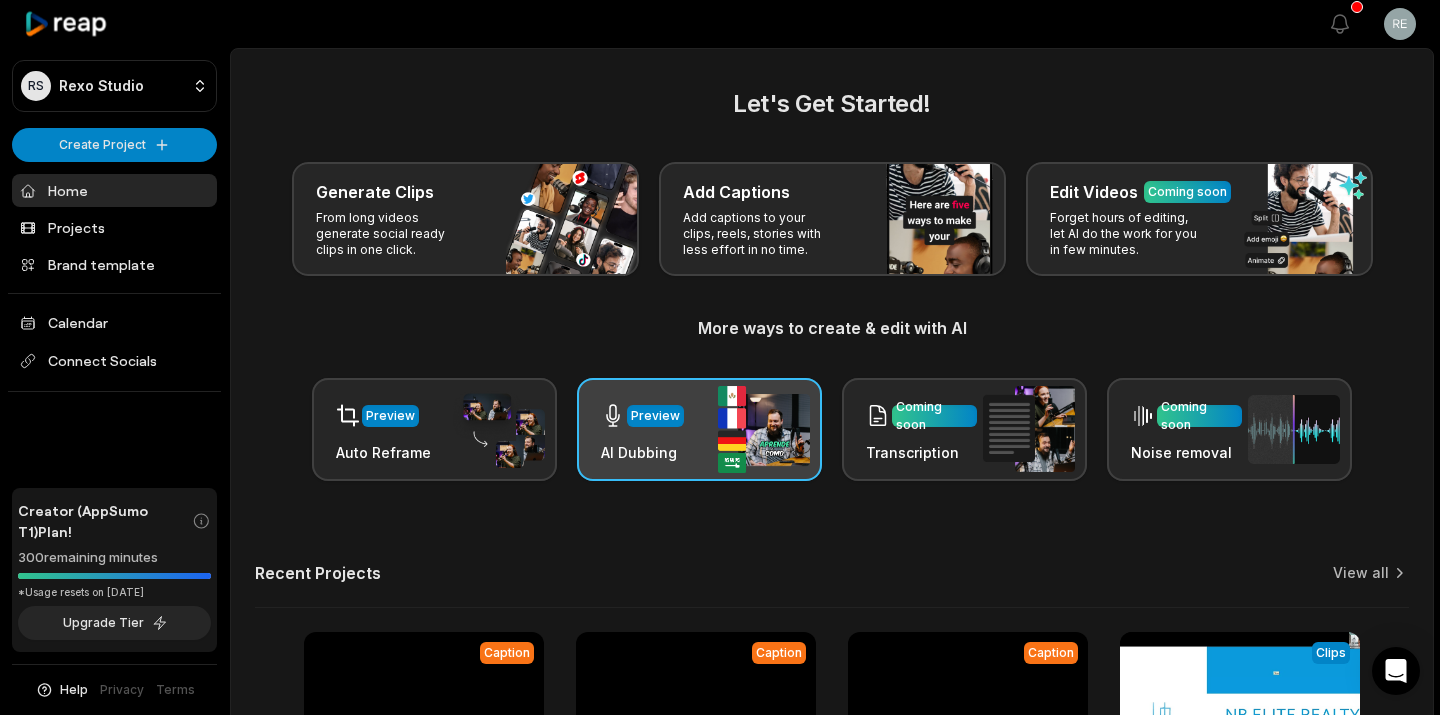 click on "AI Dubbing" at bounding box center (642, 452) 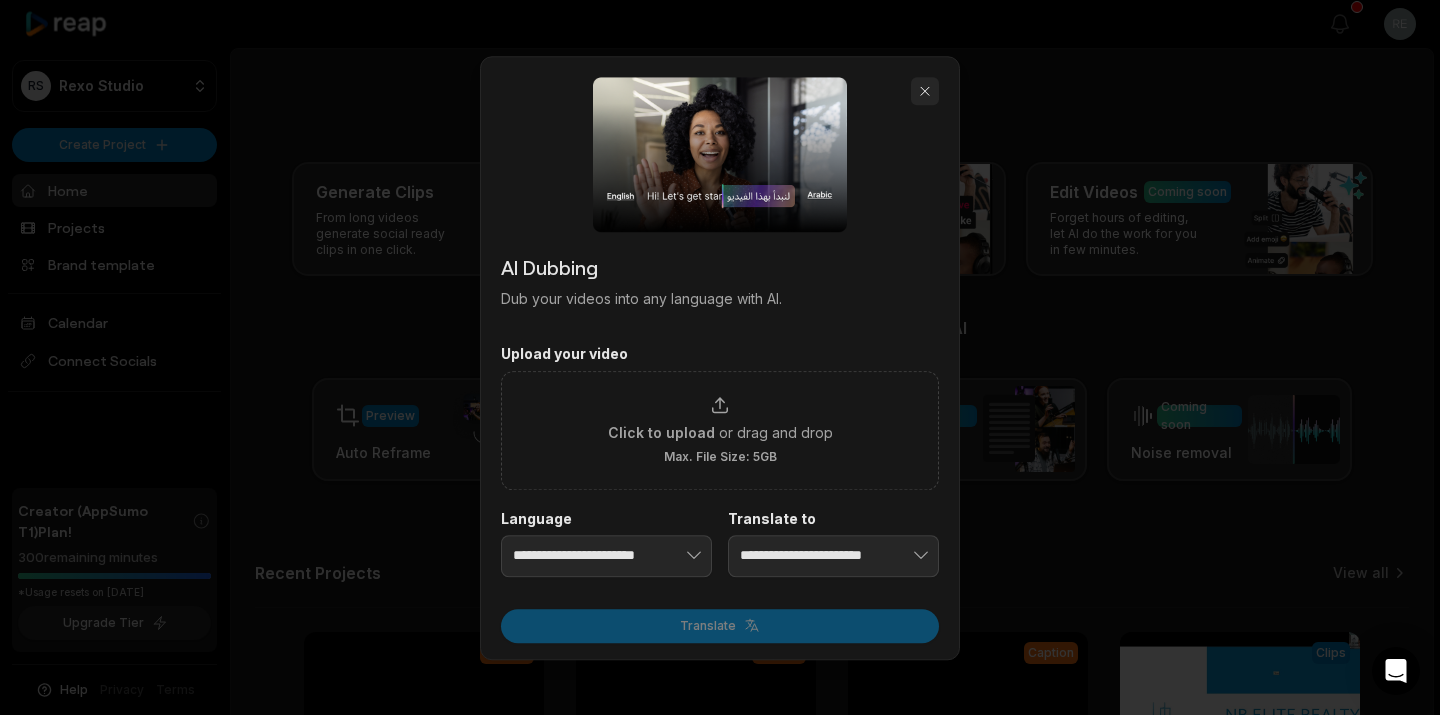 click at bounding box center (925, 91) 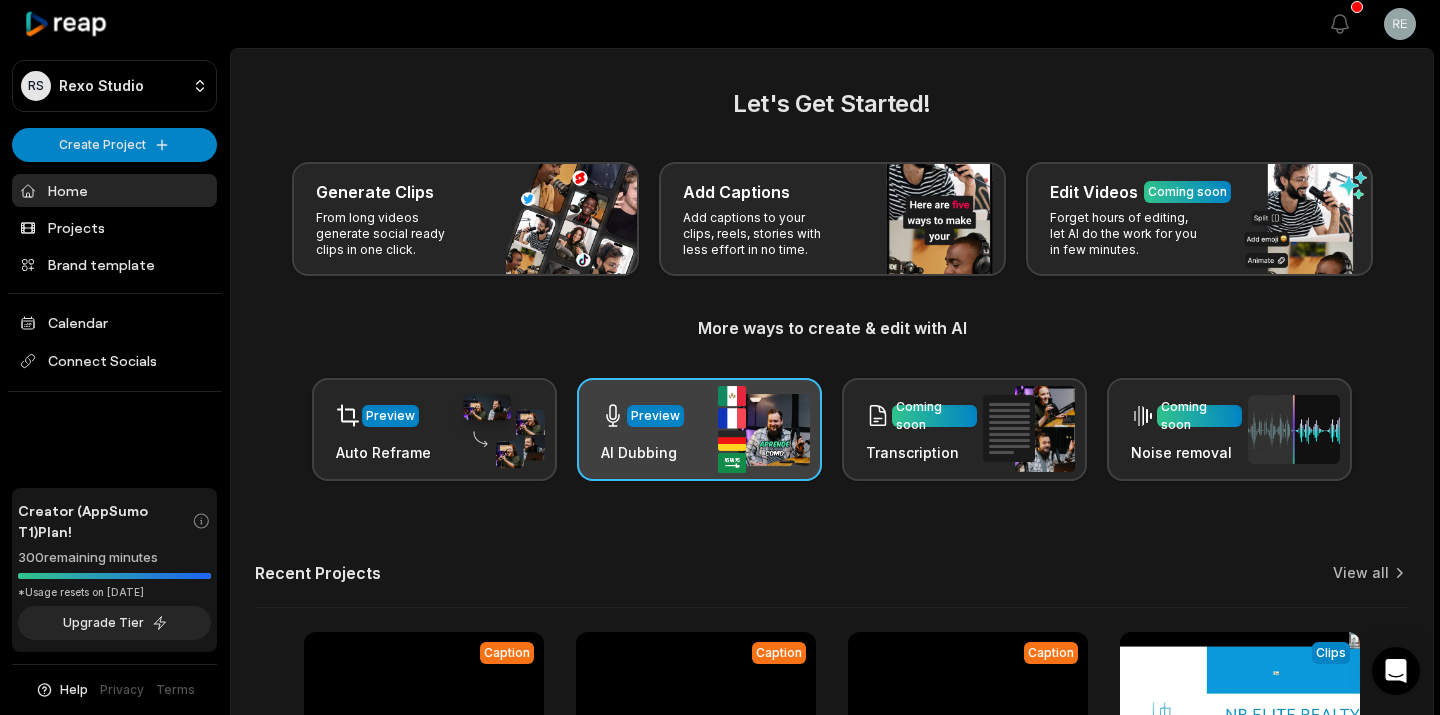 click at bounding box center [764, 429] 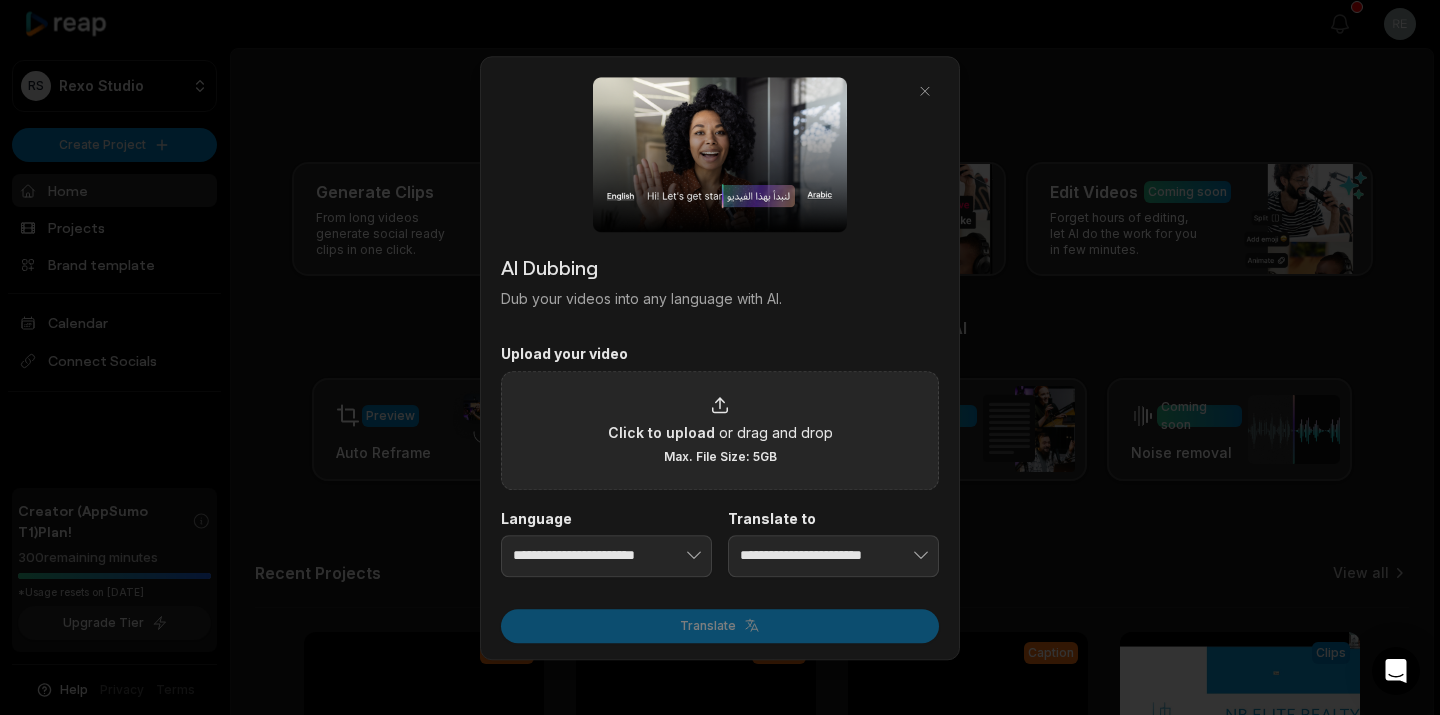 click on "Click to upload or drag and drop Max. File Size: 5GB" at bounding box center [720, 429] 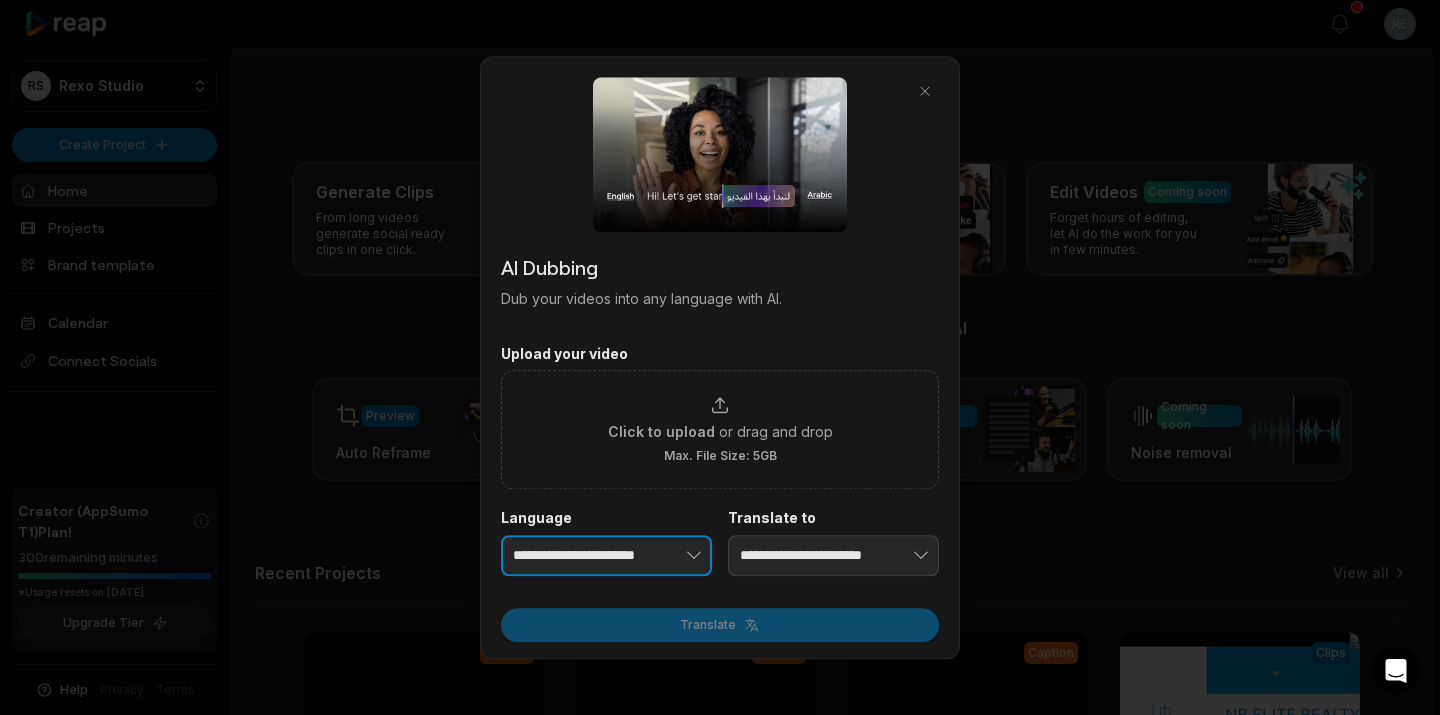 type on "**********" 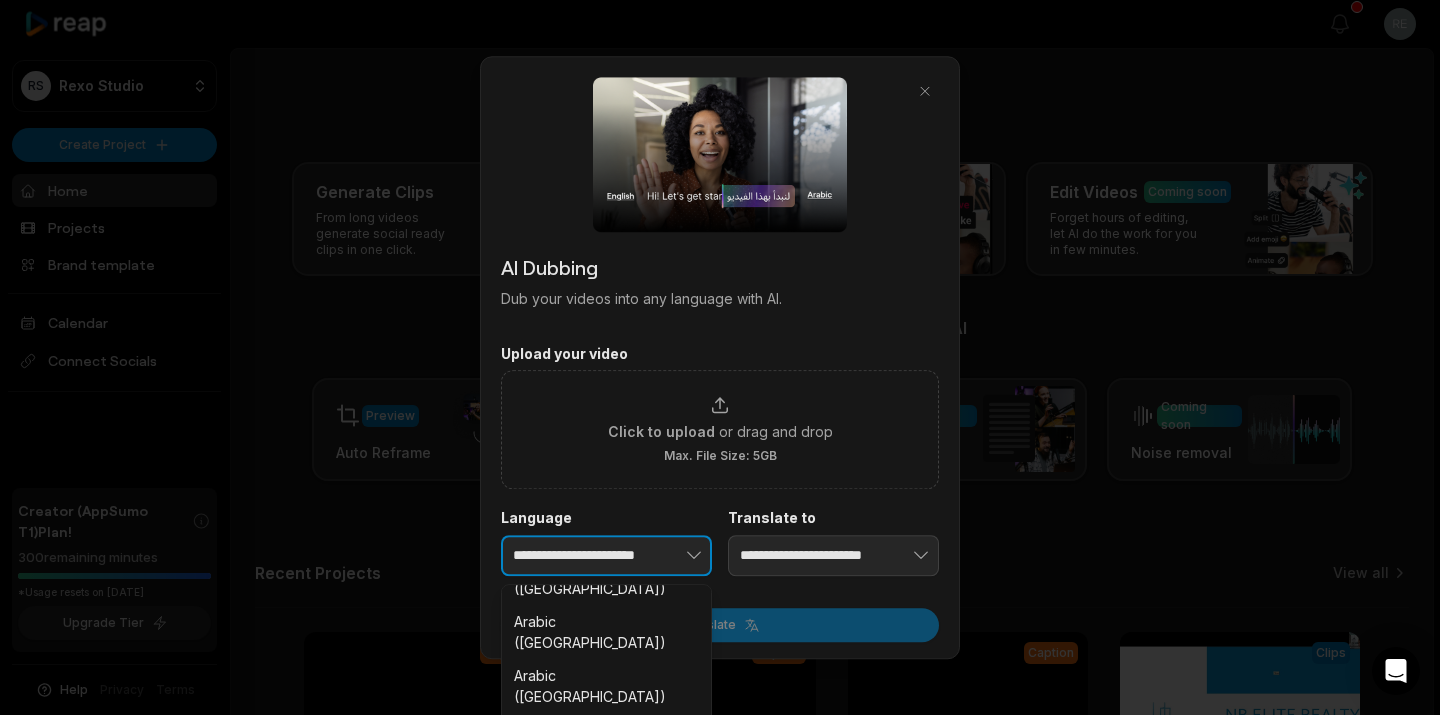scroll, scrollTop: 858, scrollLeft: 0, axis: vertical 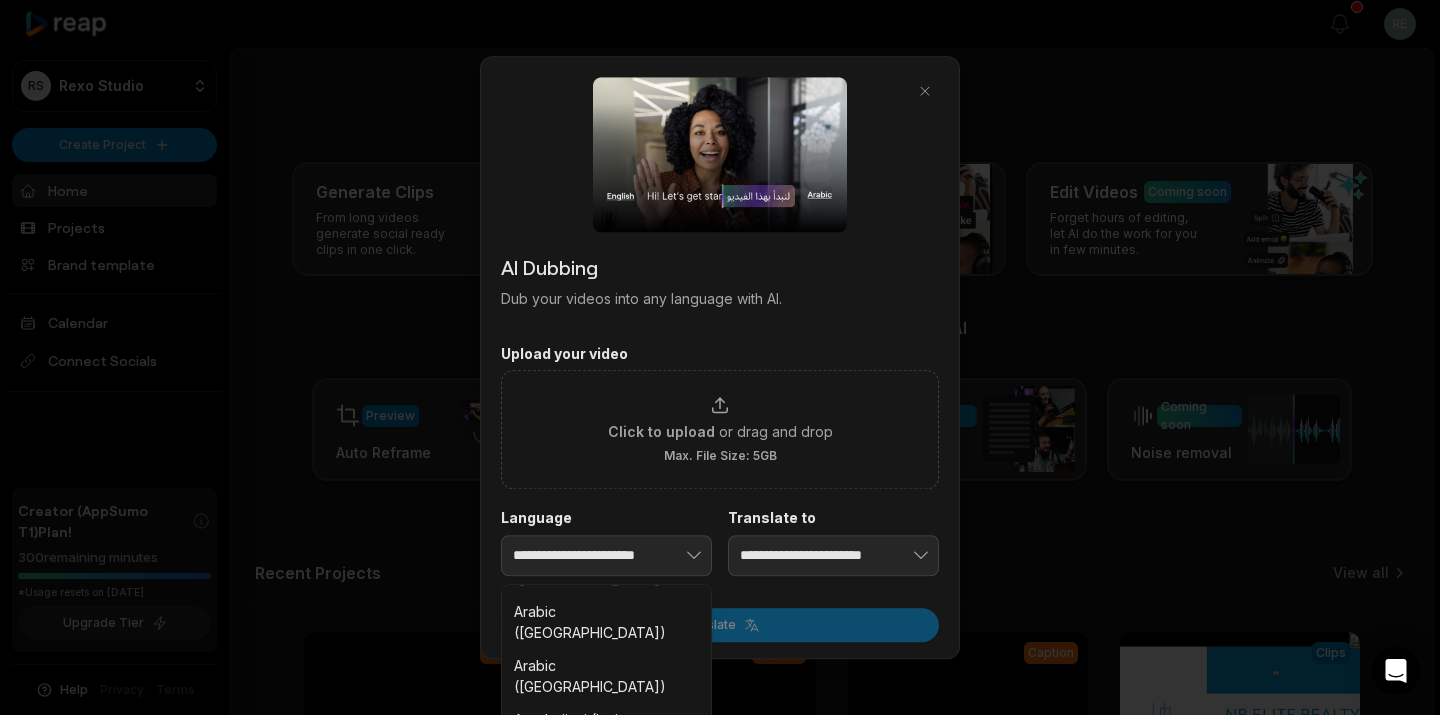 click on "**********" at bounding box center (720, 542) 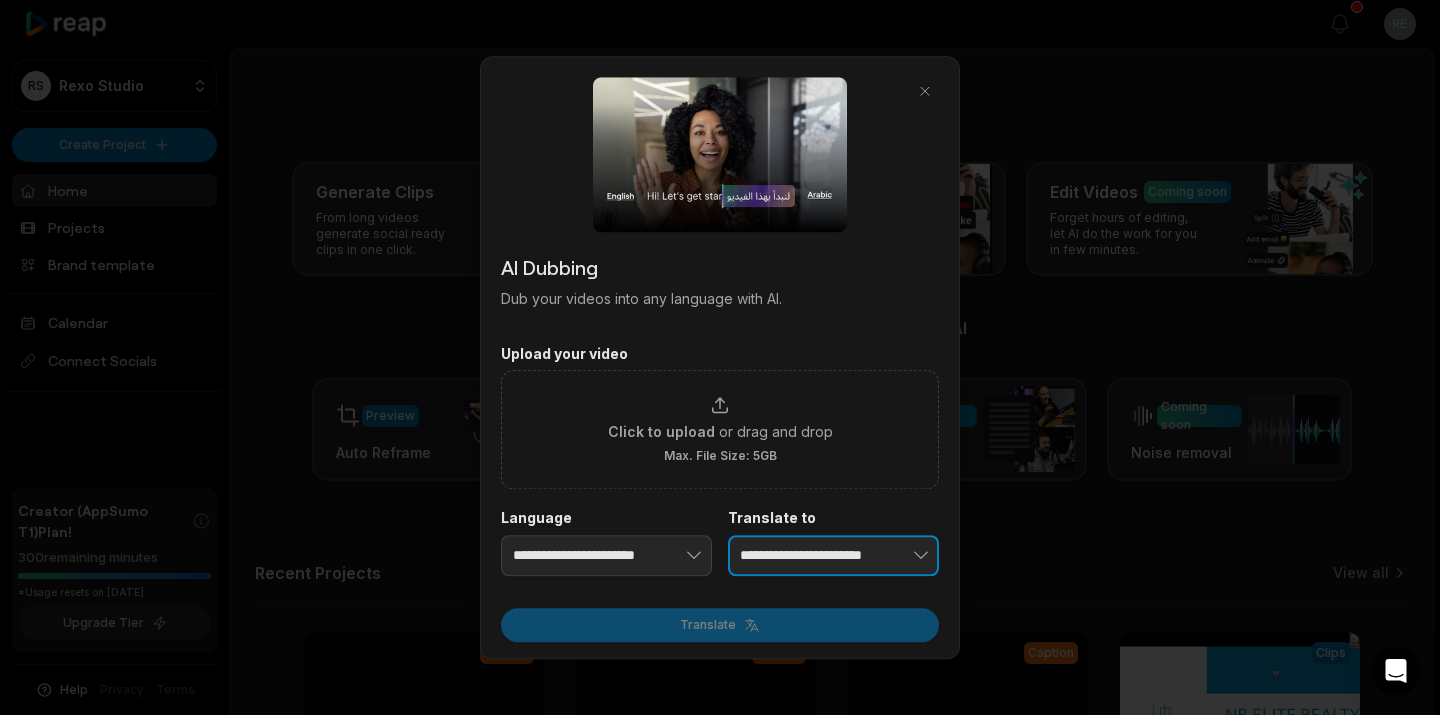 click on "**********" at bounding box center [833, 556] 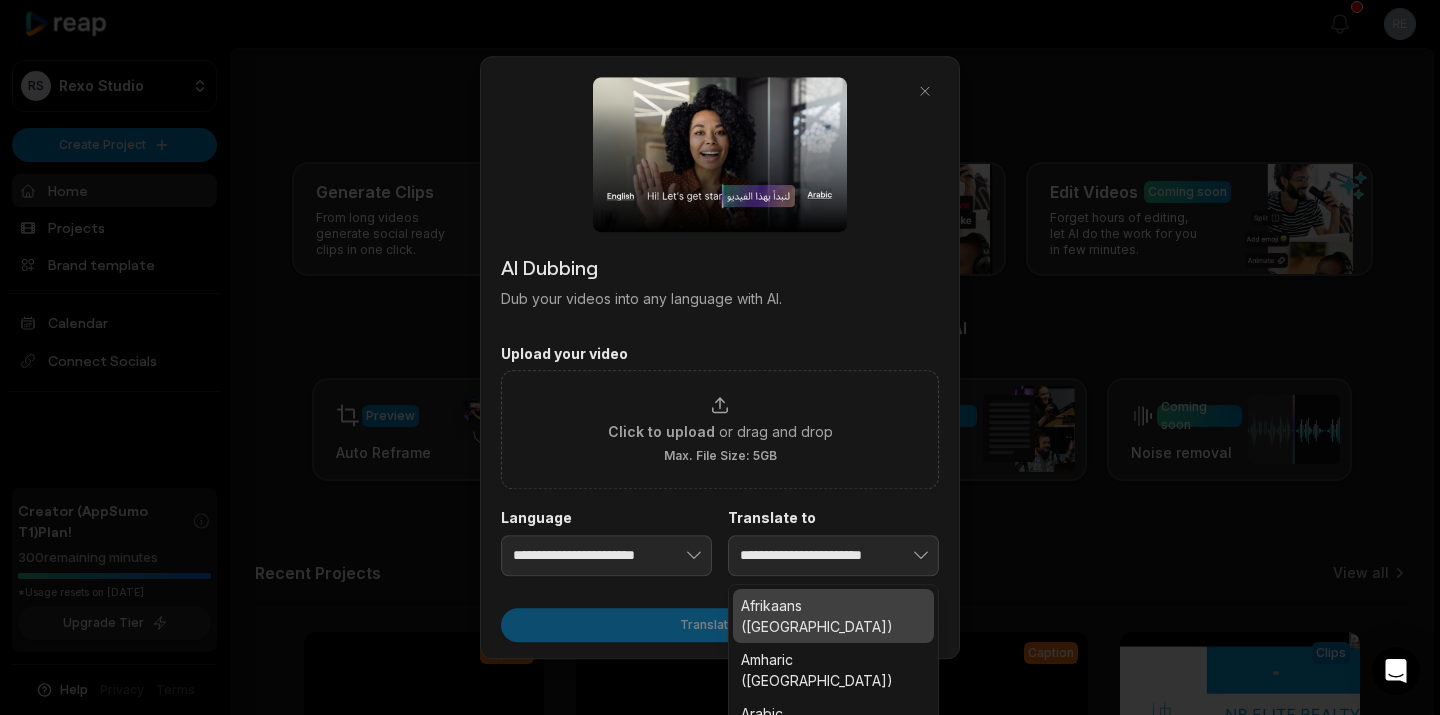 click on "**********" at bounding box center (720, 358) 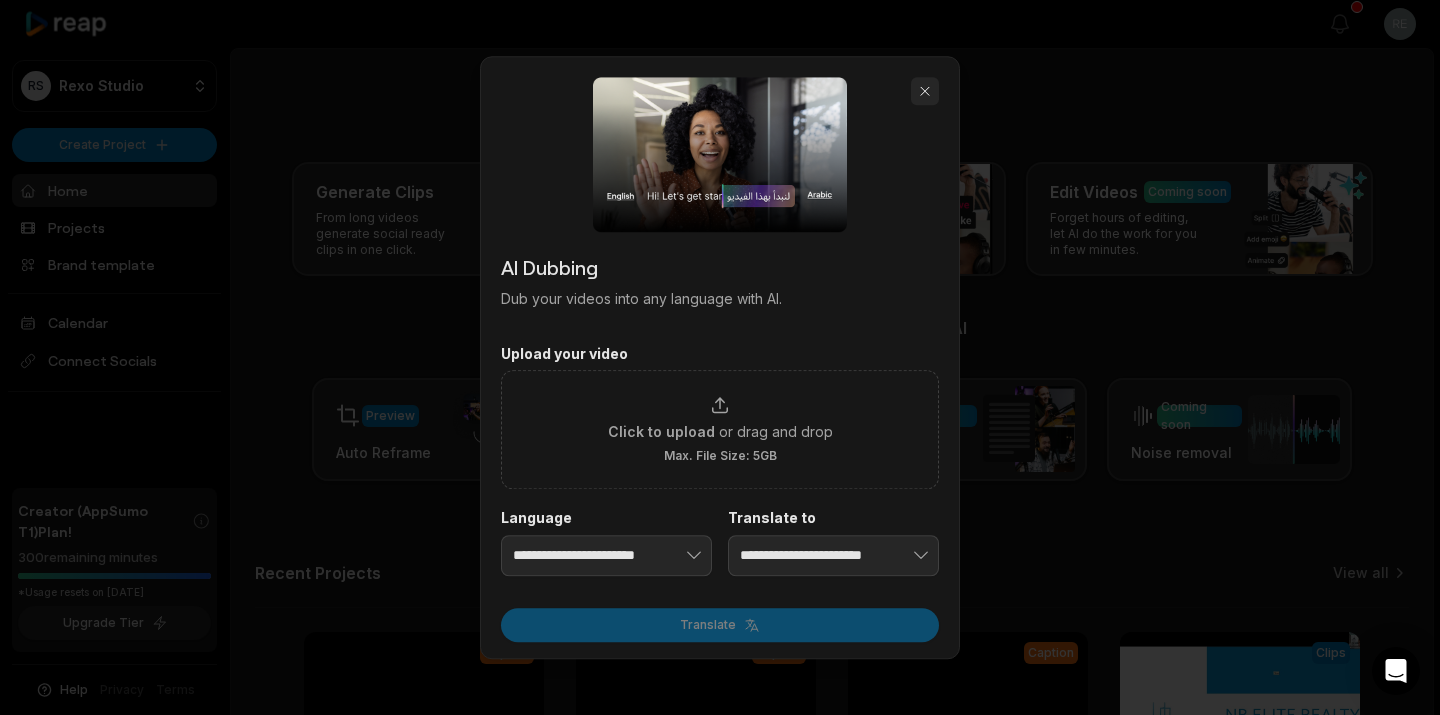 click at bounding box center [925, 91] 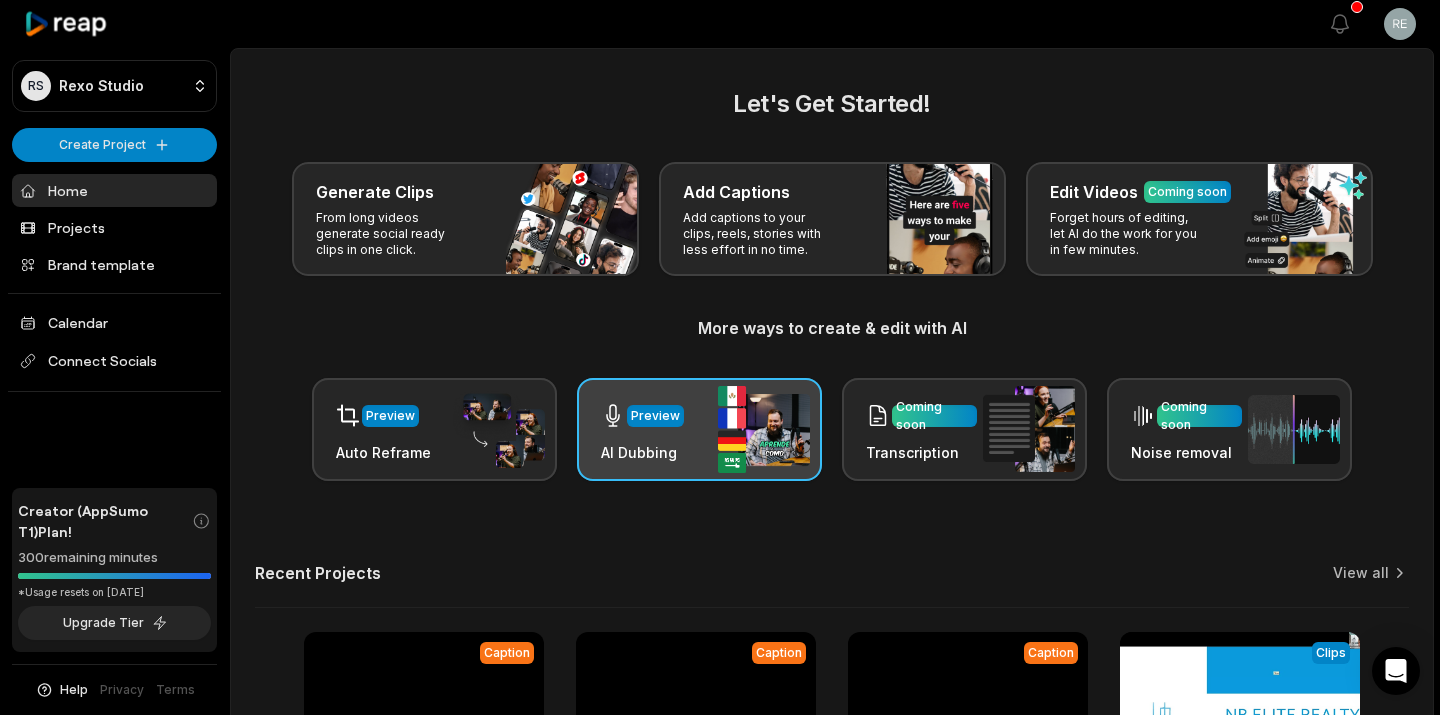click on "Preview AI Dubbing" at bounding box center [642, 429] 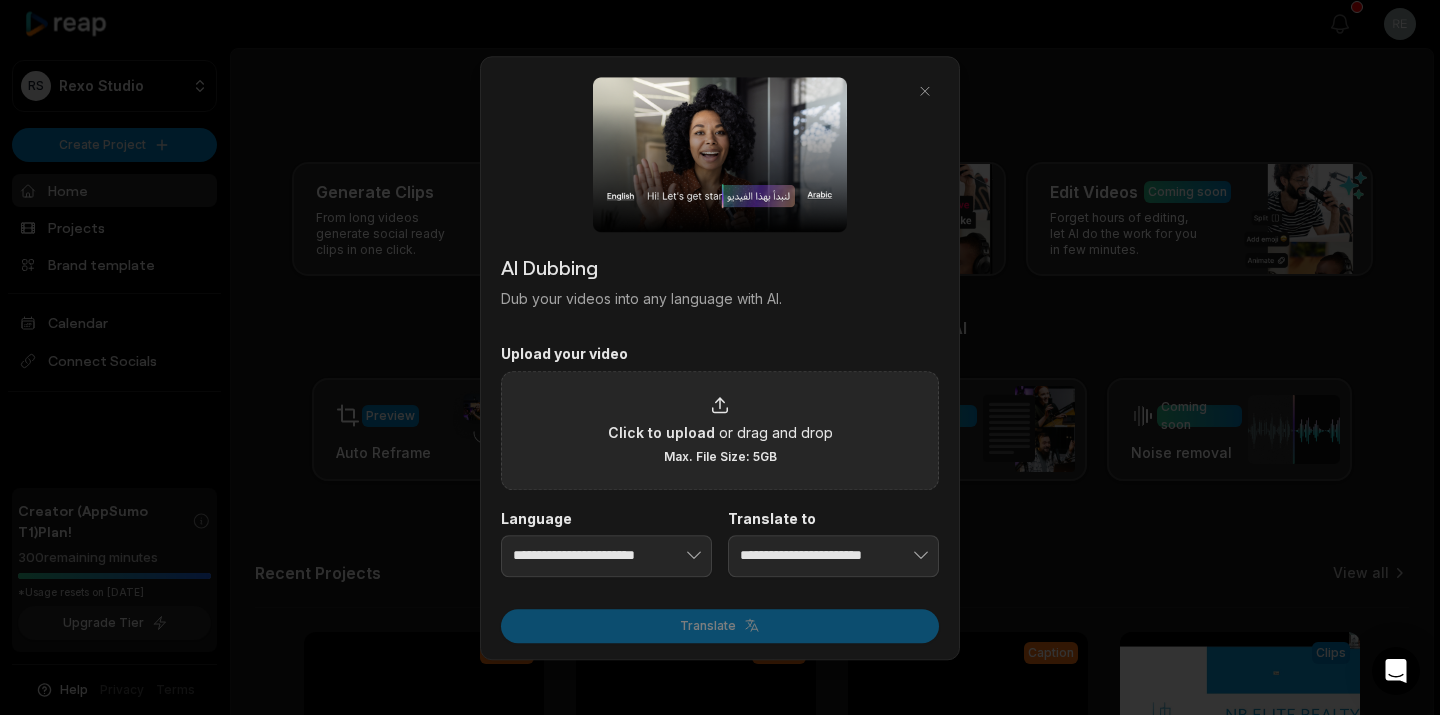 click on "Max. File Size: 5GB" at bounding box center [720, 456] 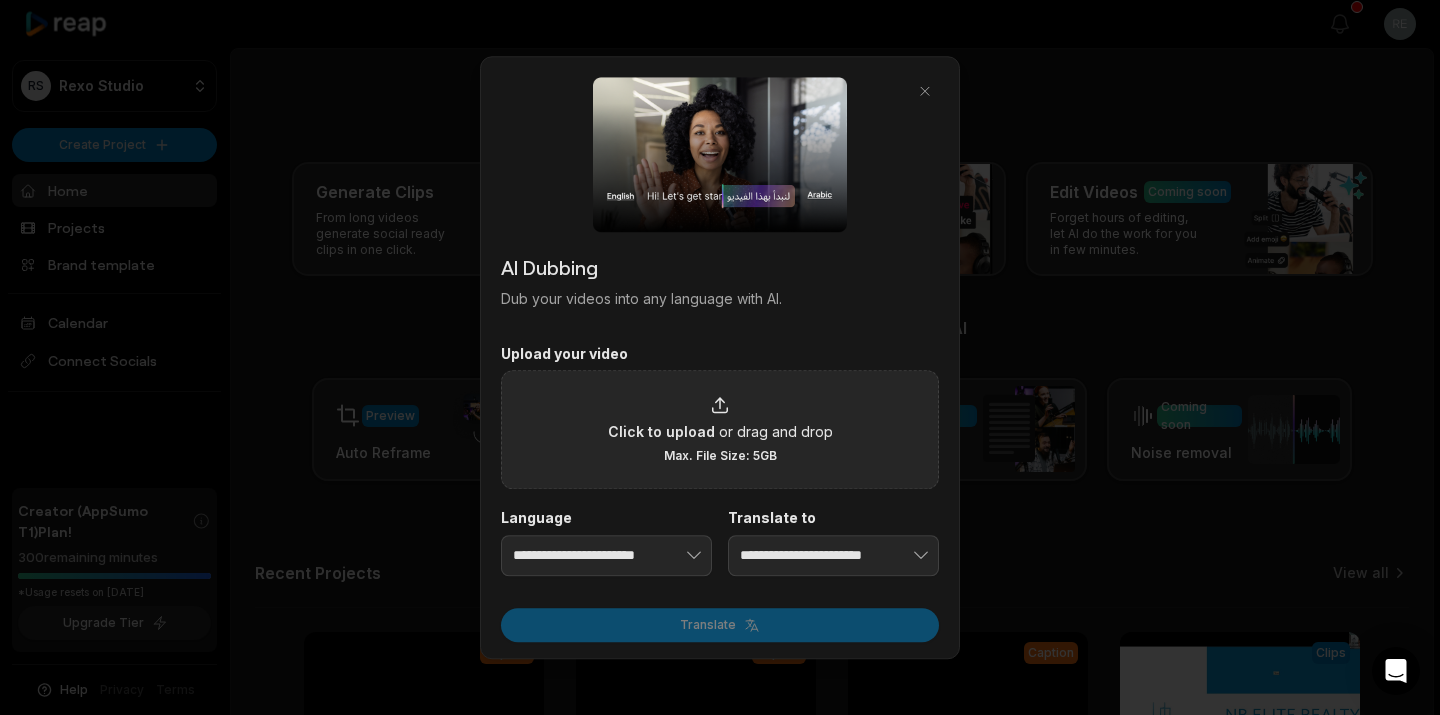 click on "or drag and drop" at bounding box center [776, 431] 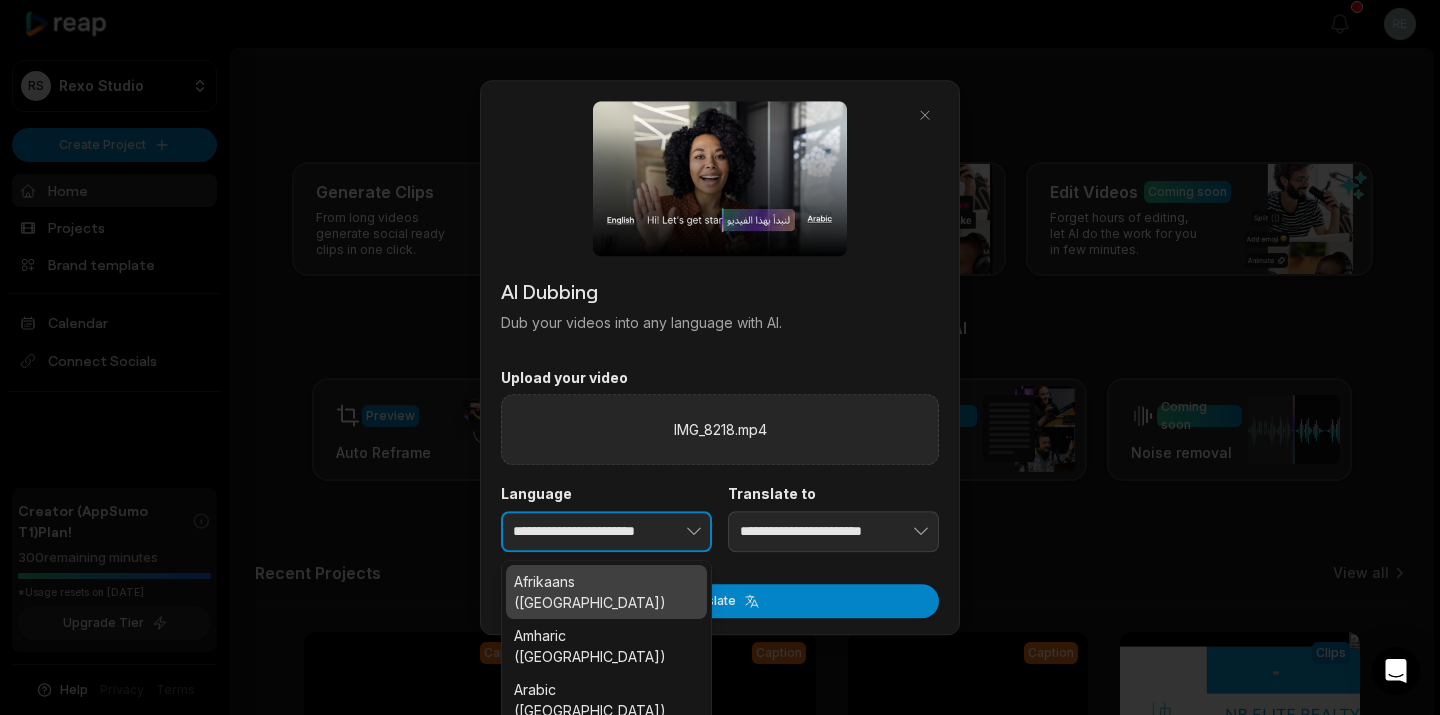 click at bounding box center (663, 532) 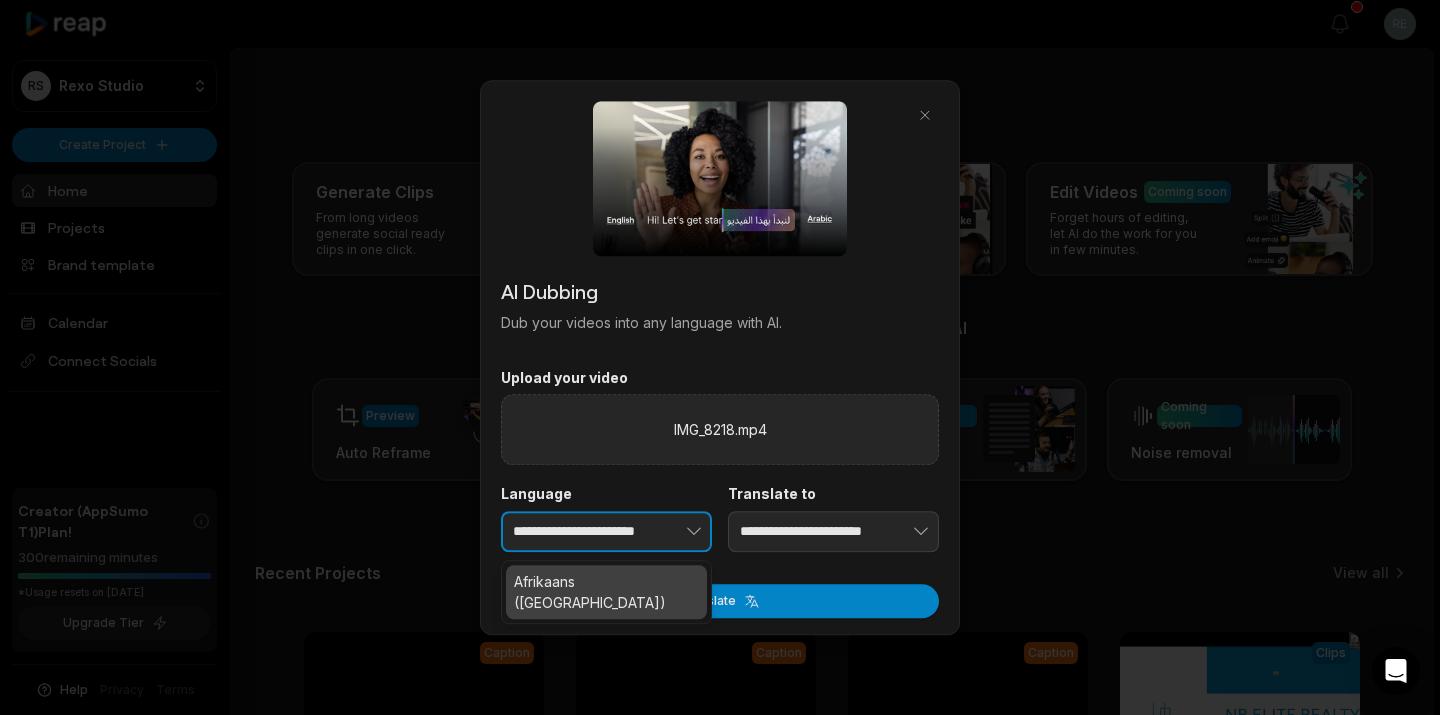 scroll, scrollTop: 0, scrollLeft: 0, axis: both 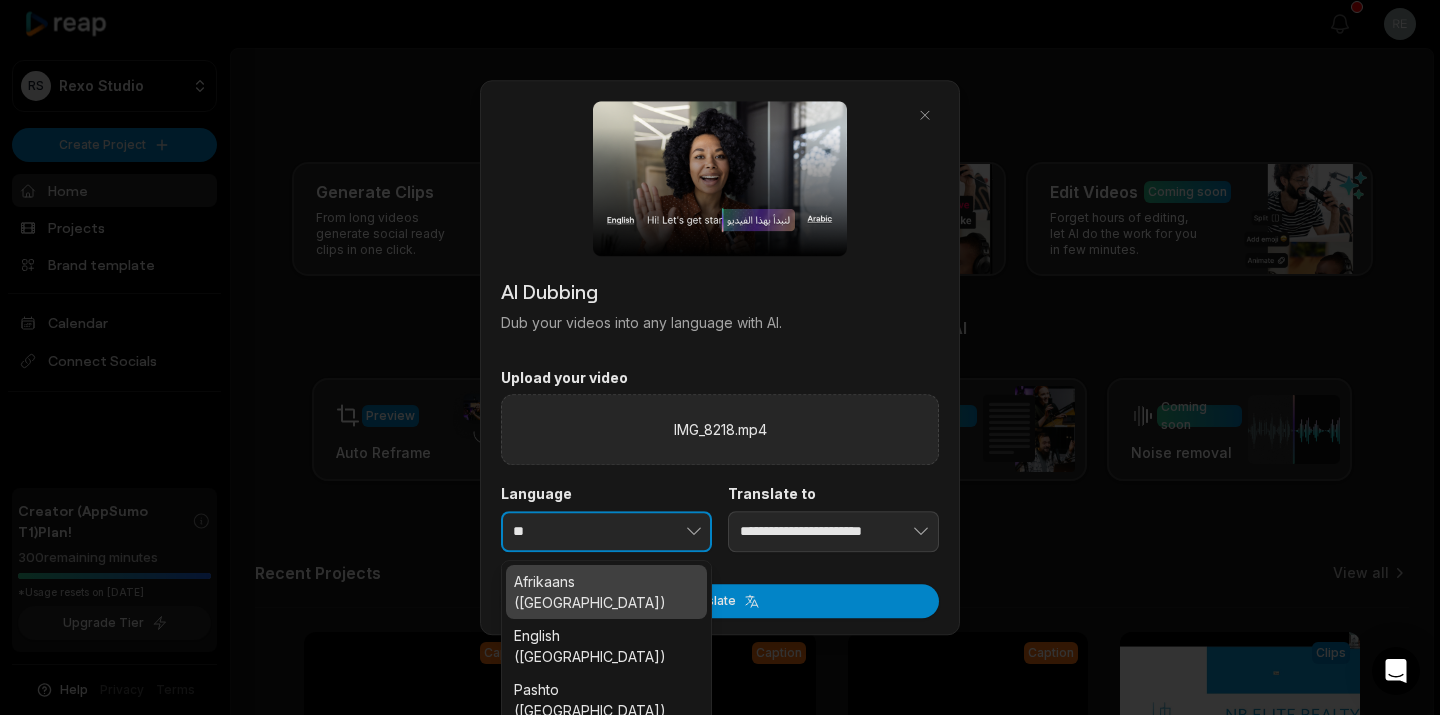 type on "*" 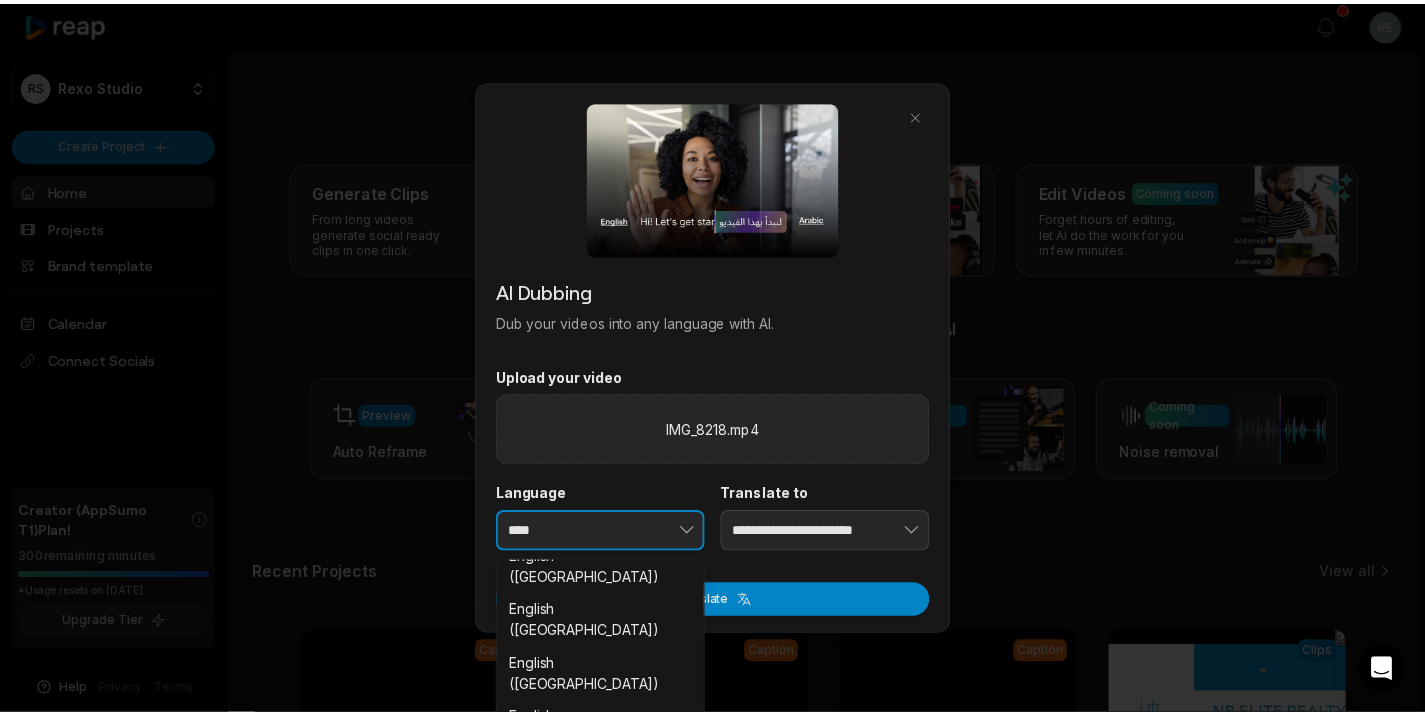 scroll, scrollTop: 308, scrollLeft: 0, axis: vertical 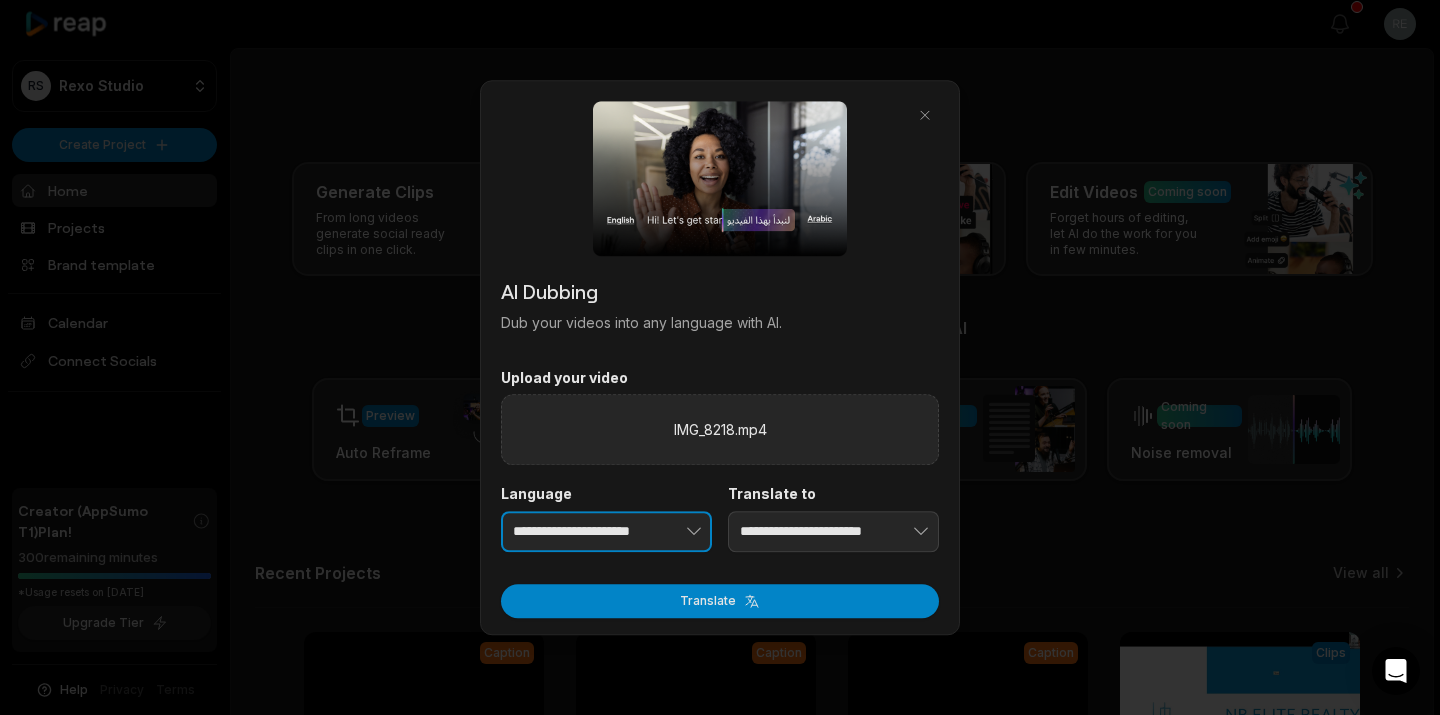 type on "**********" 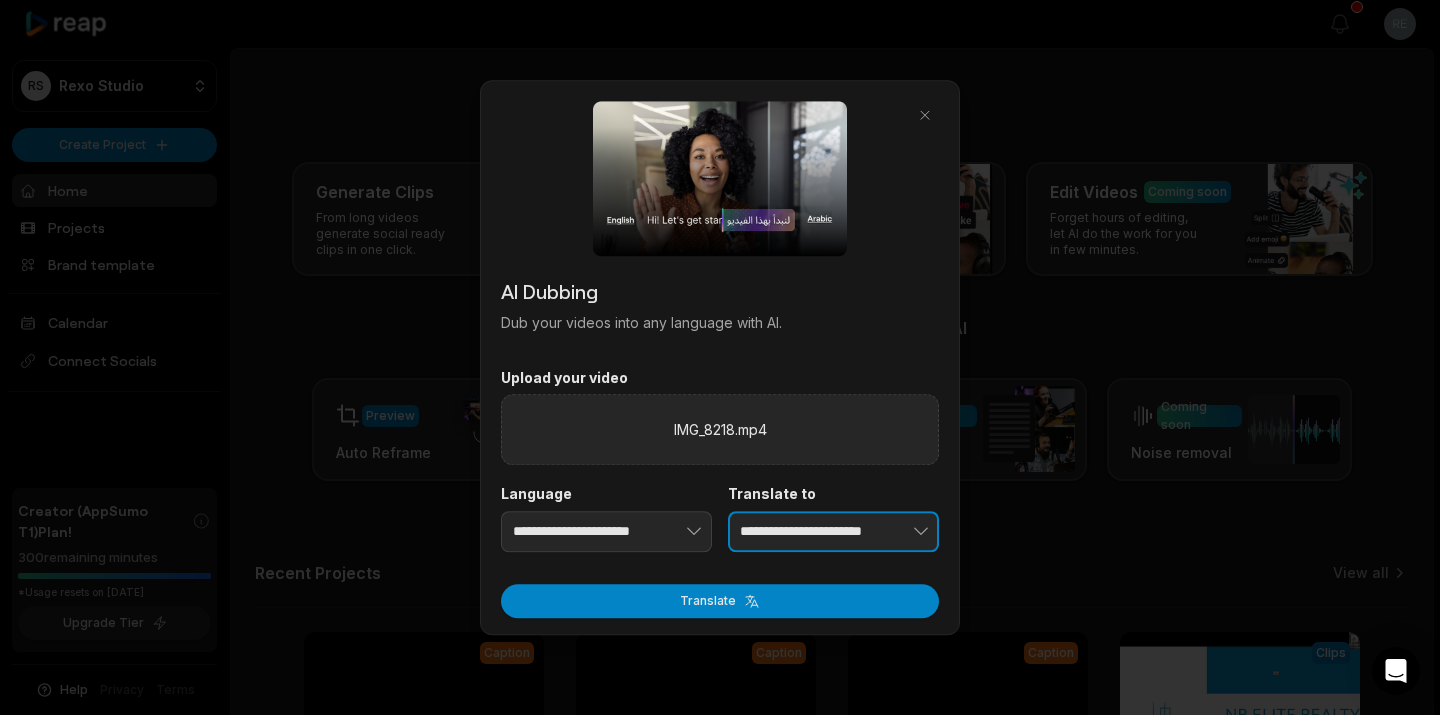 click on "**********" at bounding box center [833, 532] 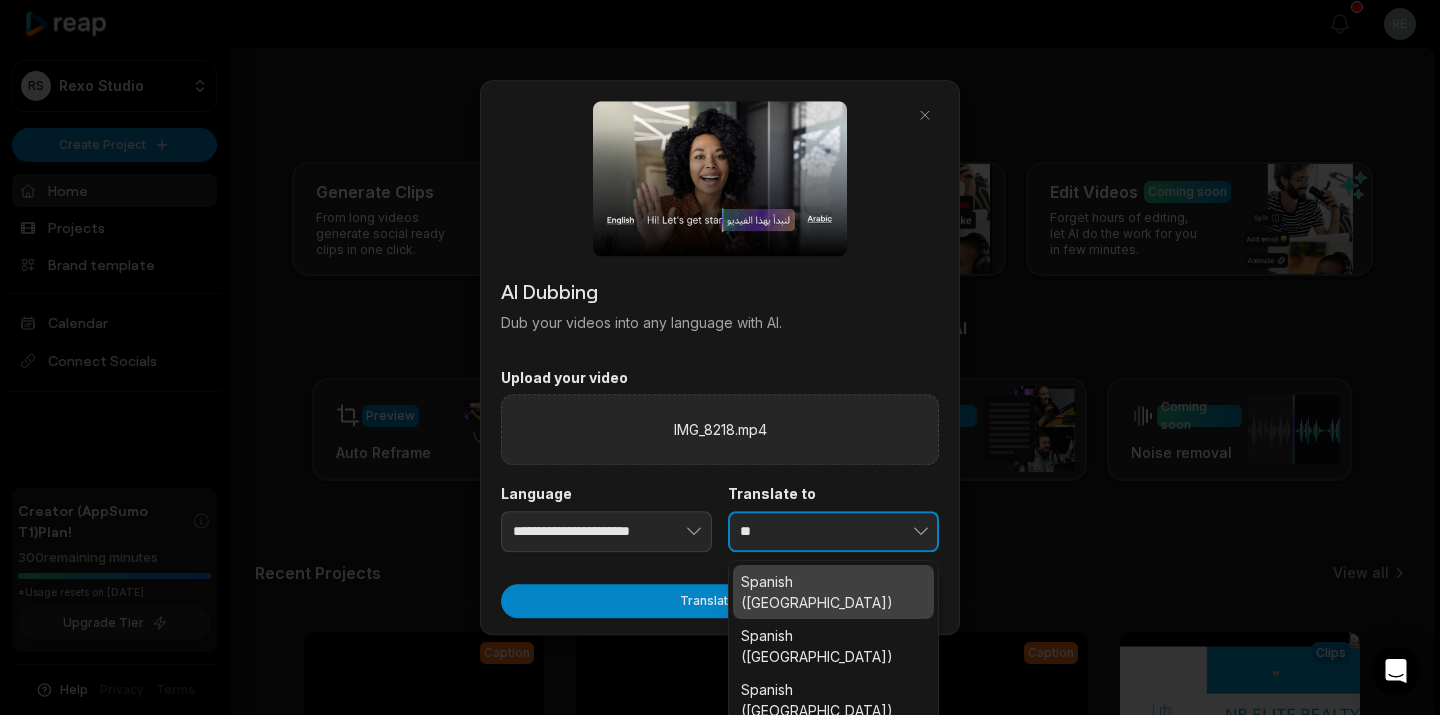 type on "*" 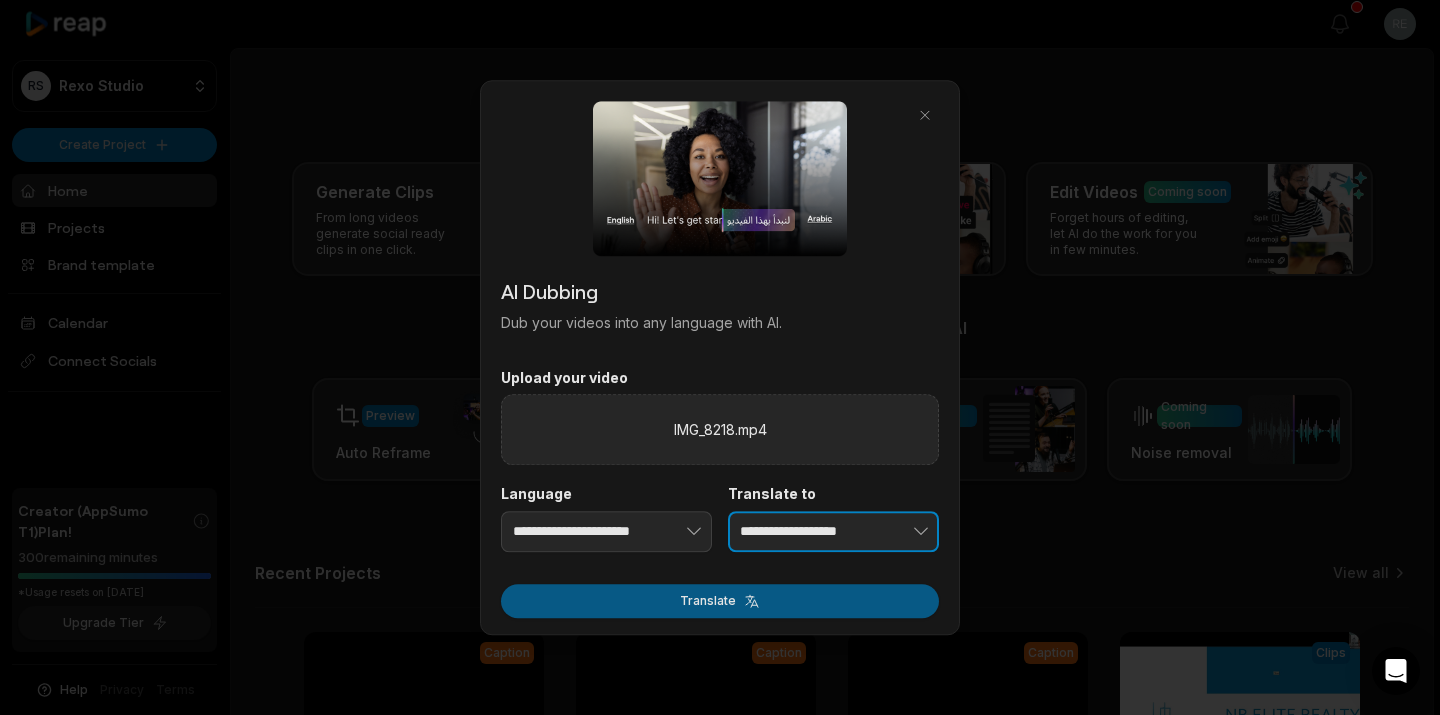 type on "**********" 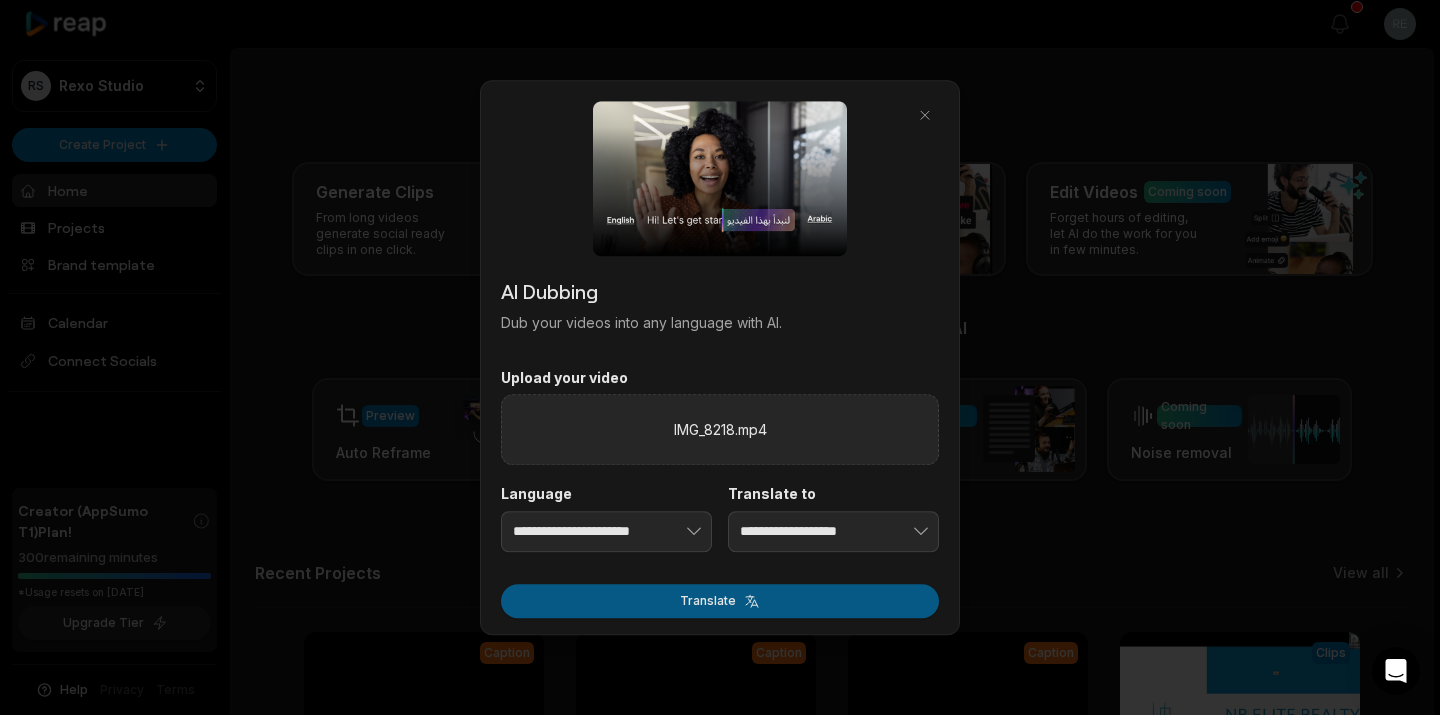 click on "Translate" at bounding box center [720, 601] 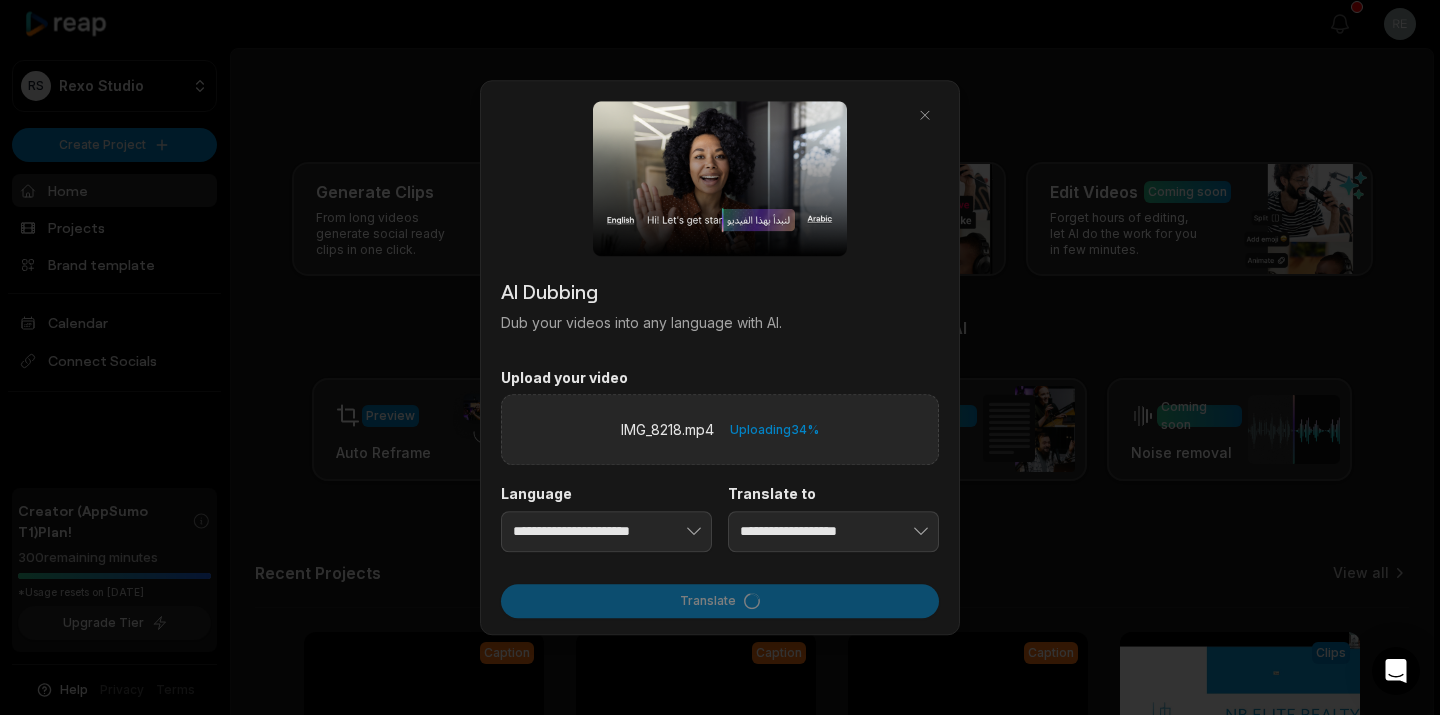 click on "**********" at bounding box center [720, 358] 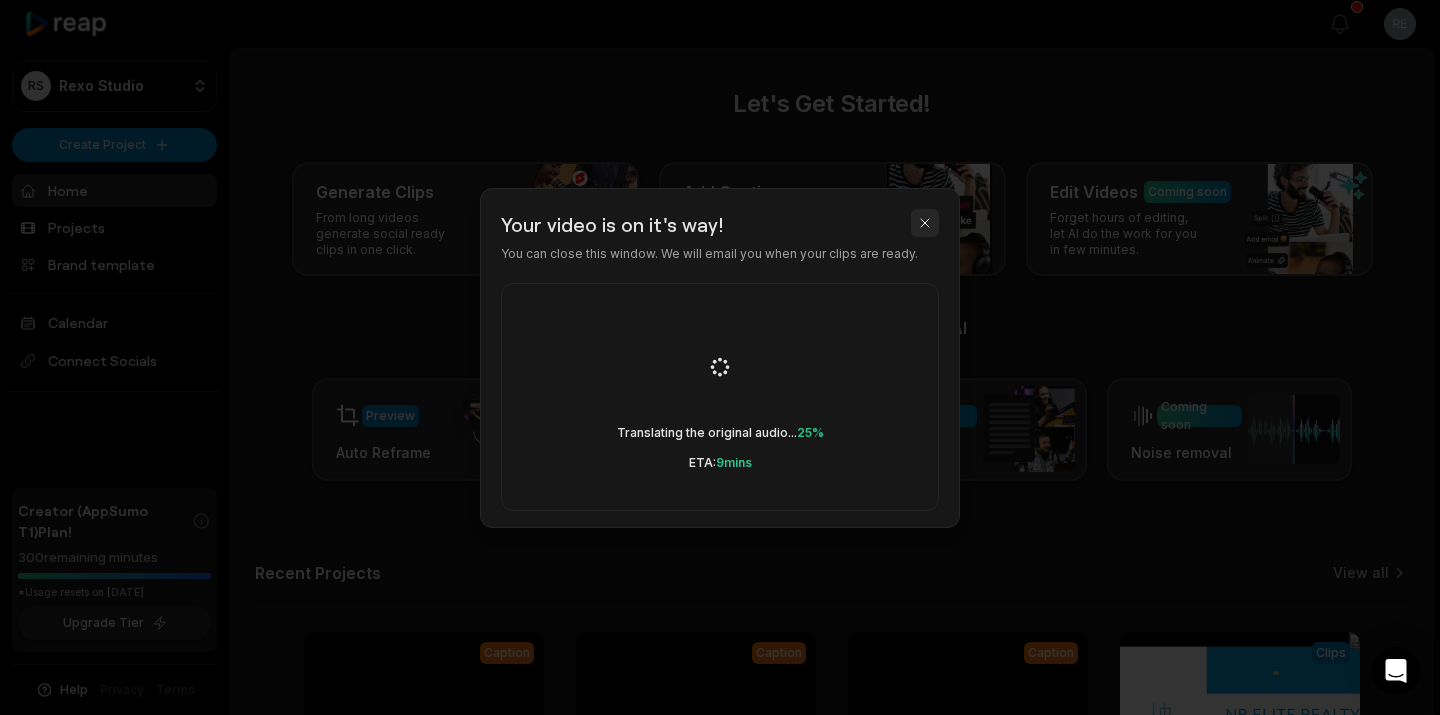 click at bounding box center (925, 223) 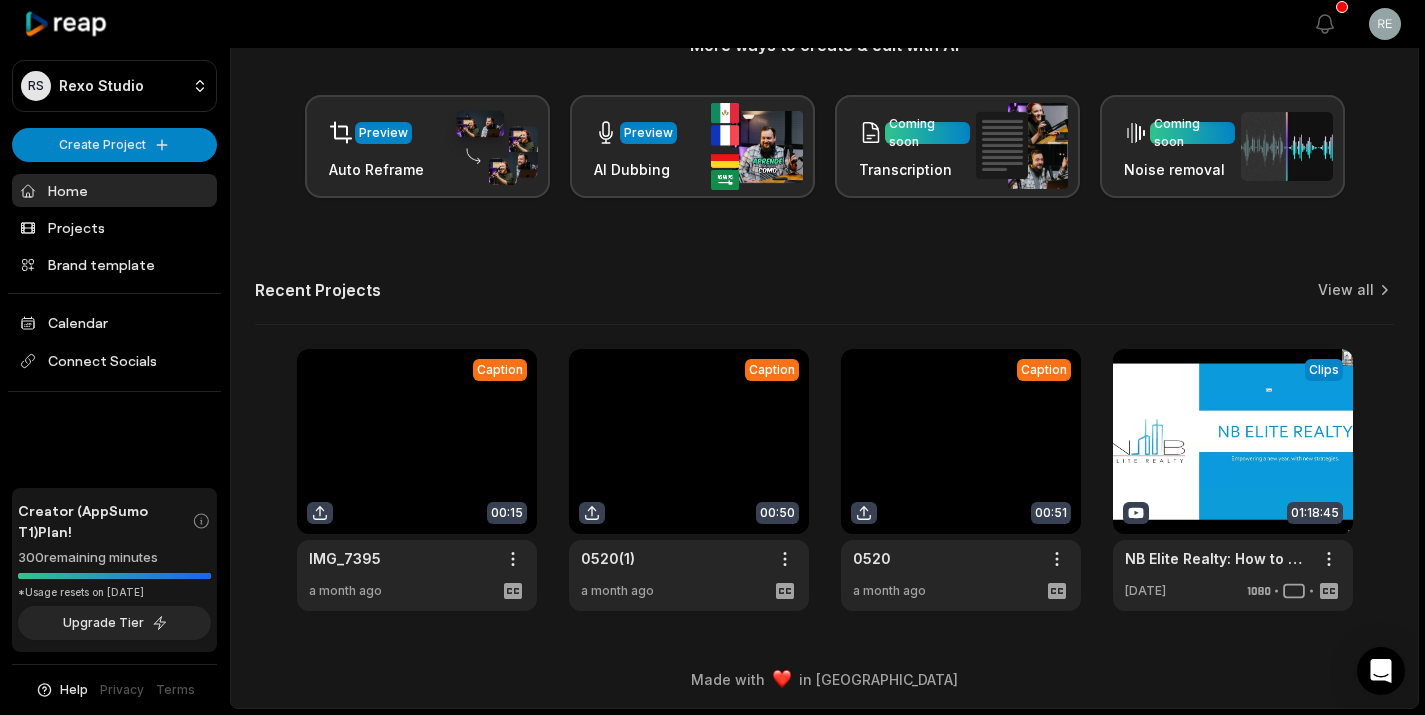 scroll, scrollTop: 0, scrollLeft: 0, axis: both 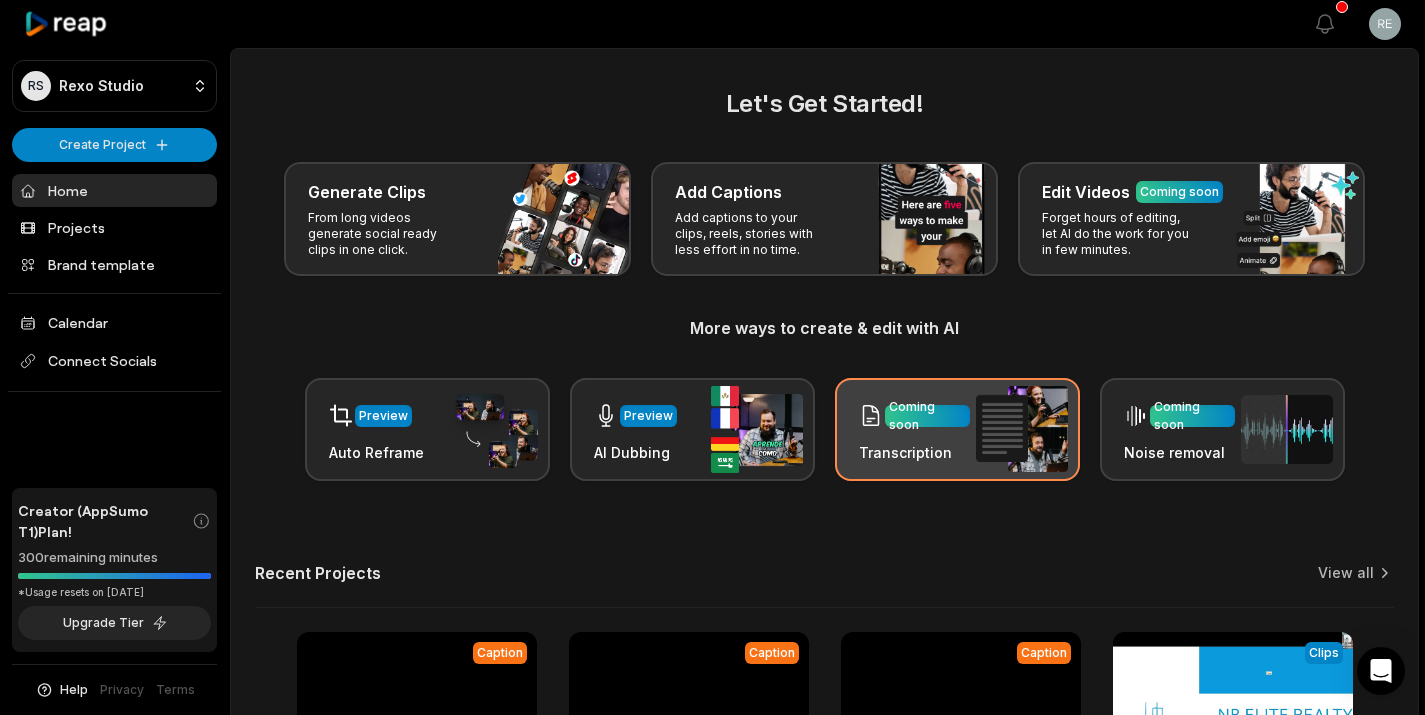 click on "Coming soon Transcription" at bounding box center (957, 429) 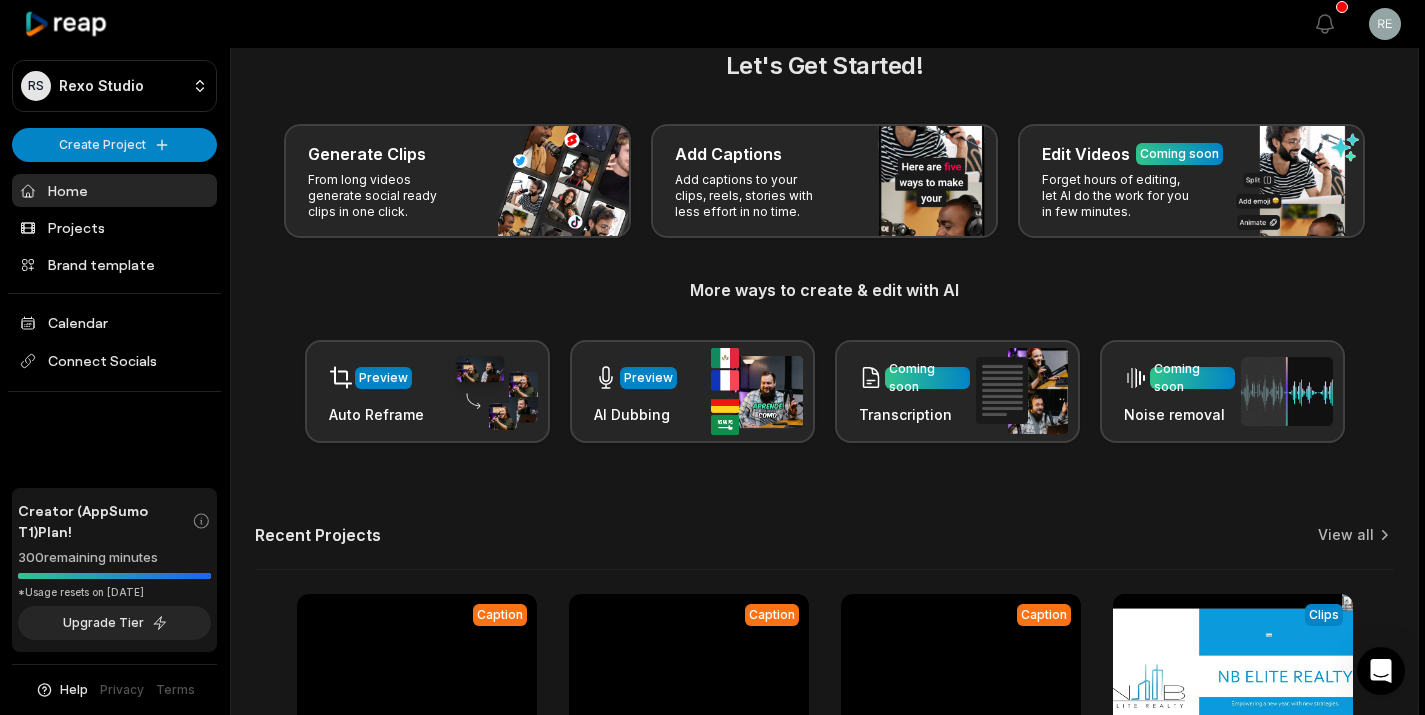 scroll, scrollTop: 0, scrollLeft: 0, axis: both 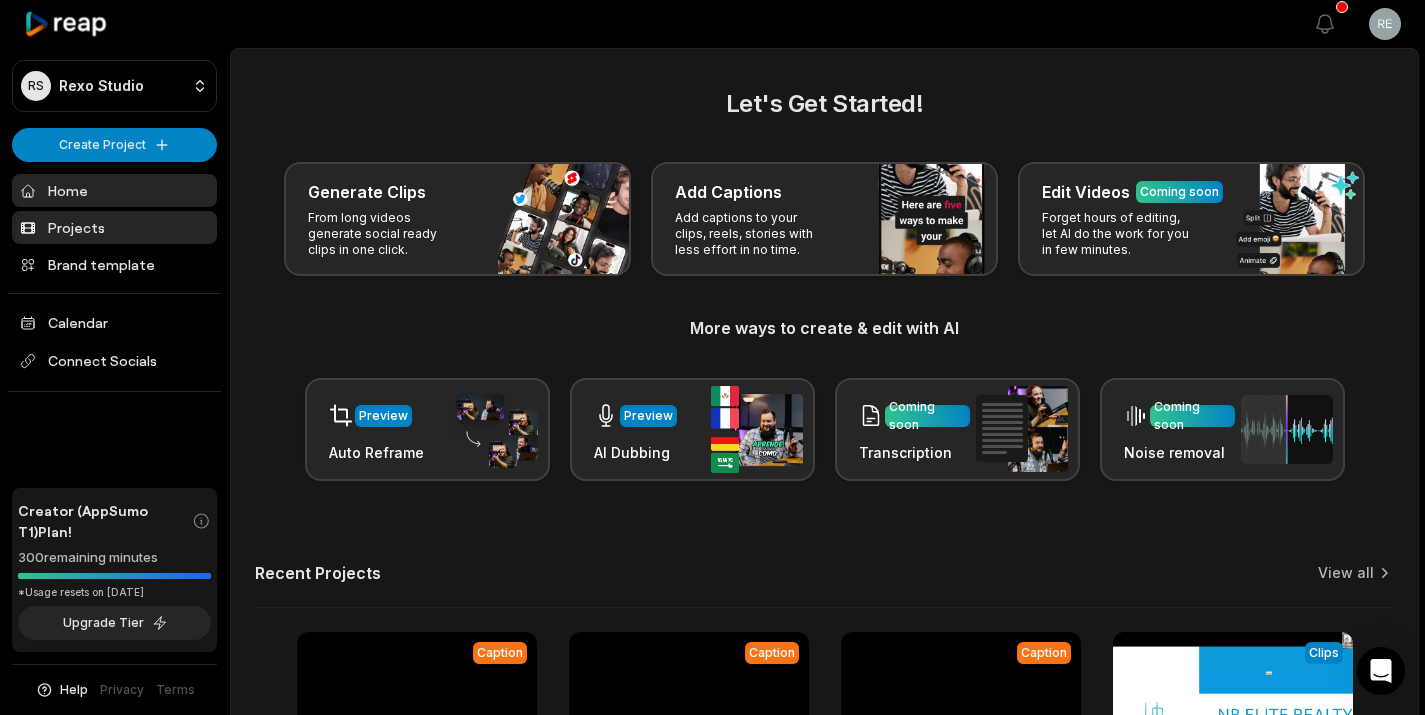 click on "Projects" at bounding box center (114, 227) 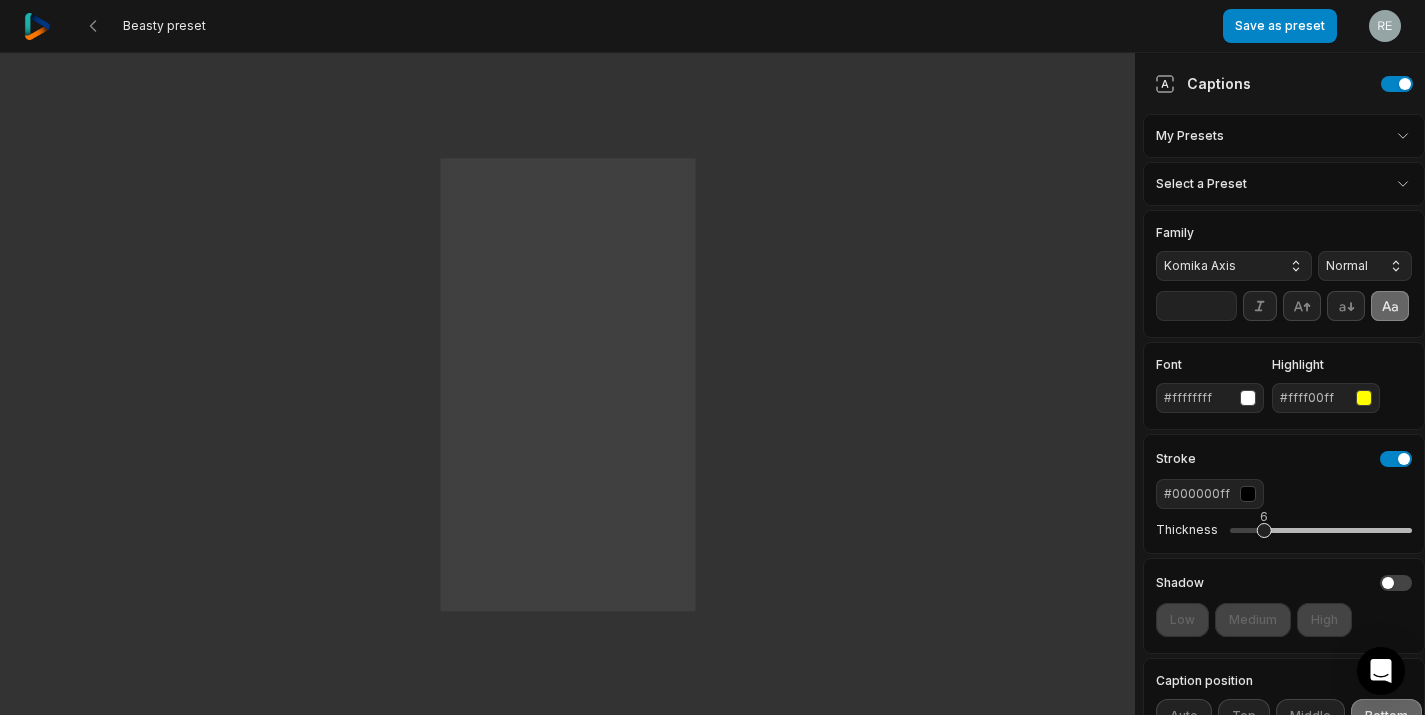 scroll, scrollTop: 0, scrollLeft: 0, axis: both 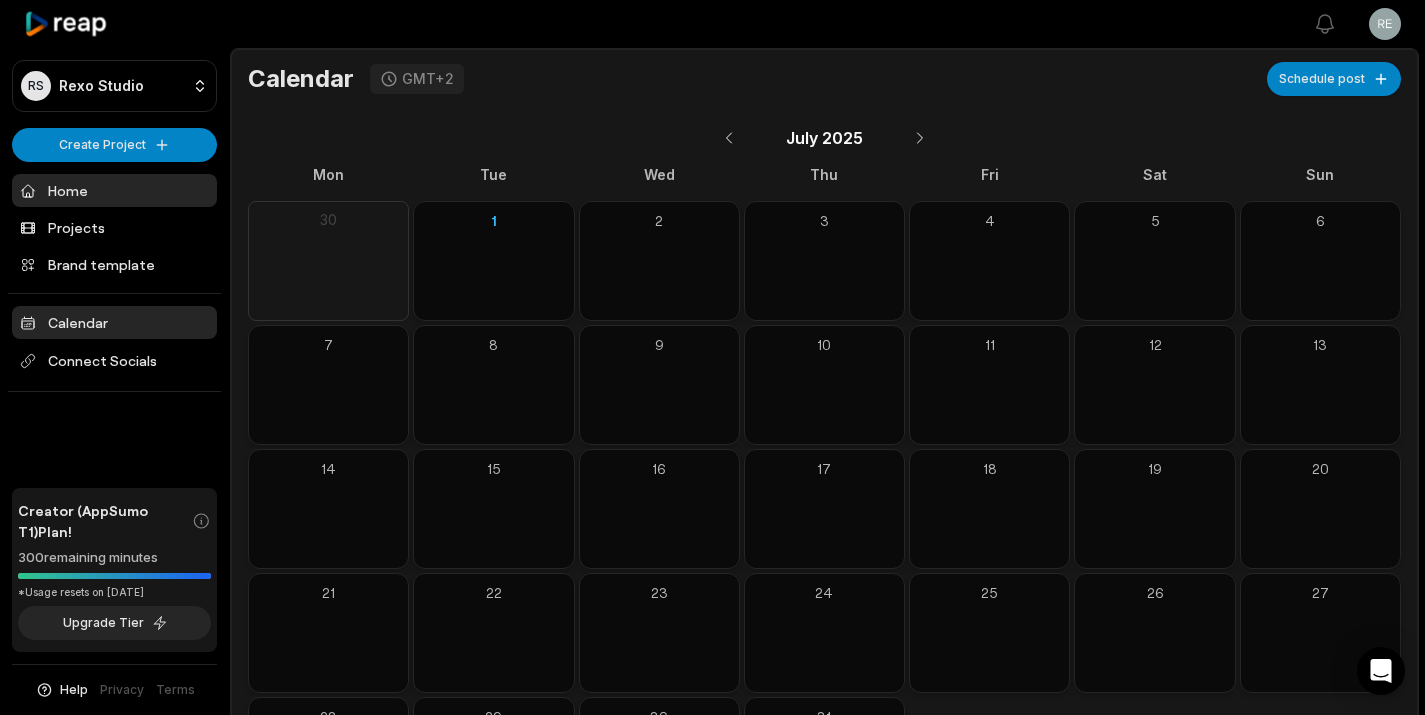 click on "Home" at bounding box center (114, 190) 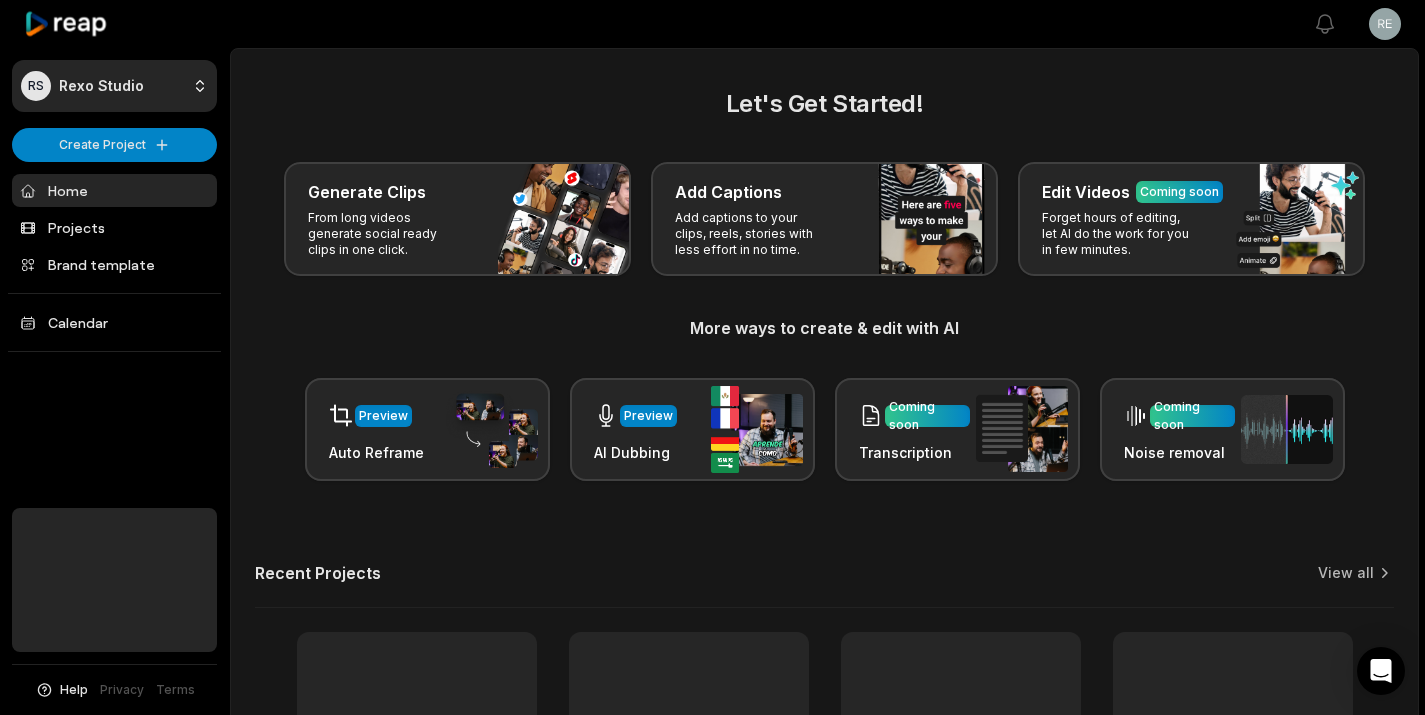 scroll, scrollTop: 0, scrollLeft: 0, axis: both 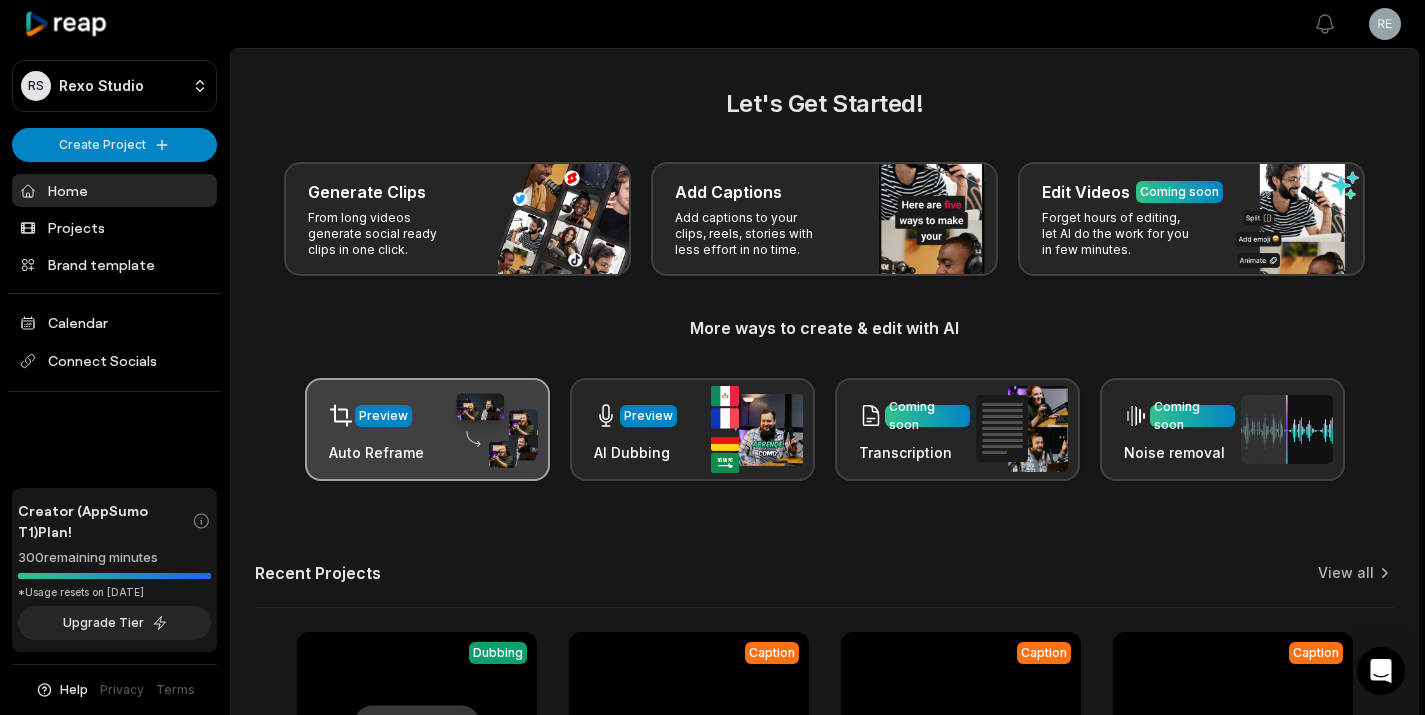 click at bounding box center [492, 430] 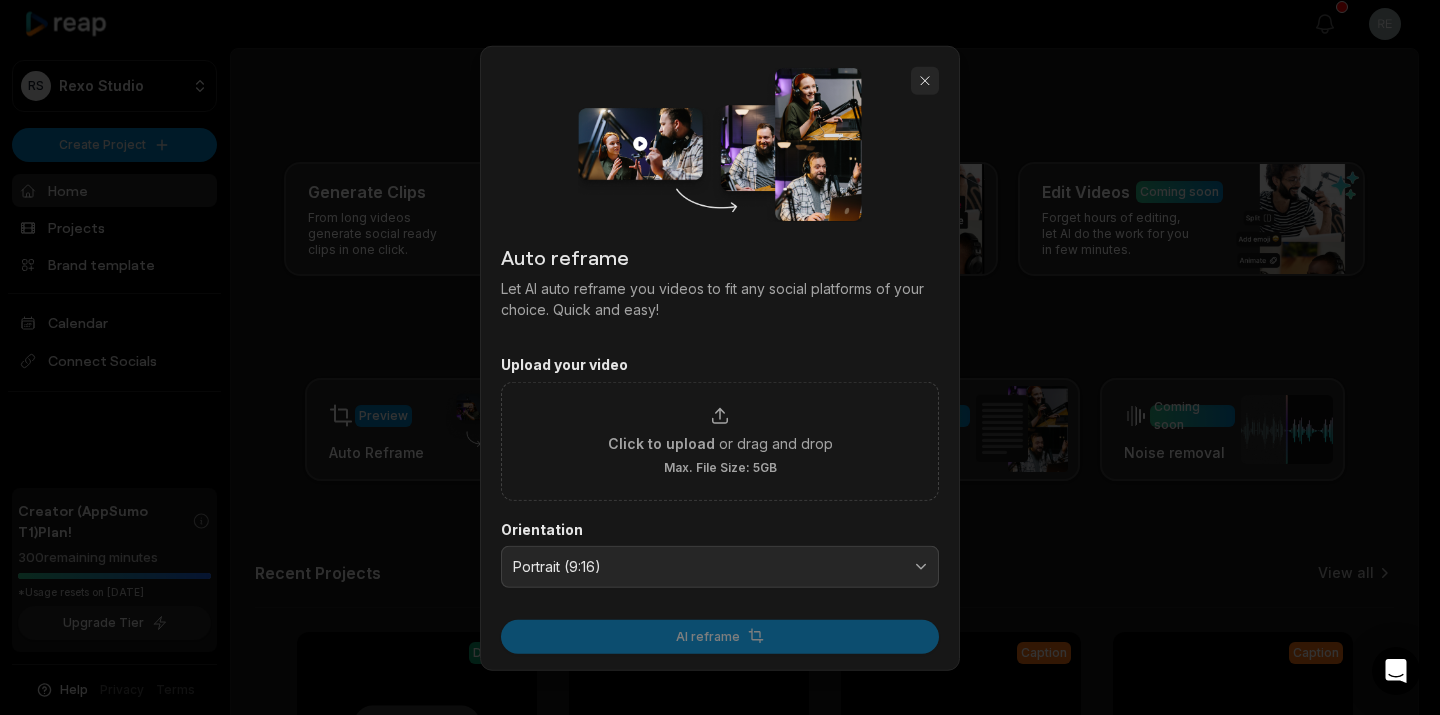 click at bounding box center [925, 80] 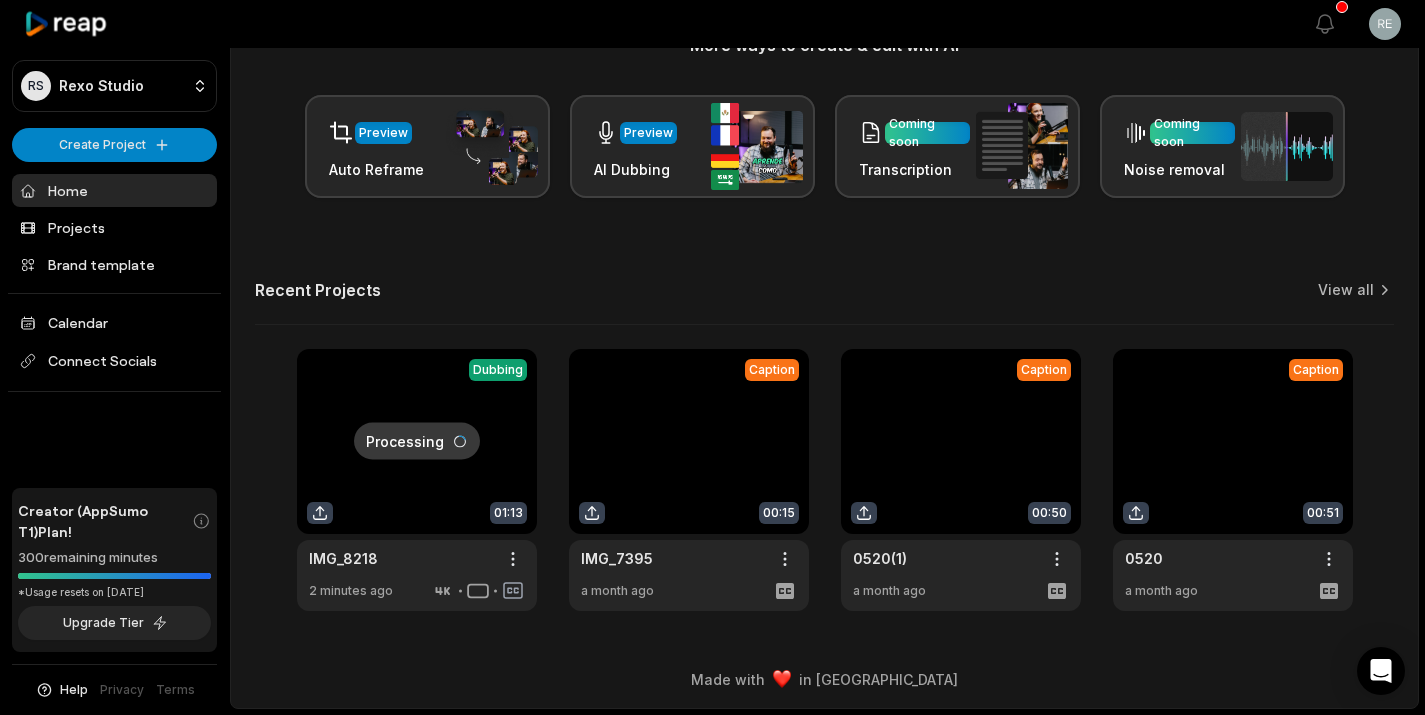 scroll, scrollTop: 0, scrollLeft: 0, axis: both 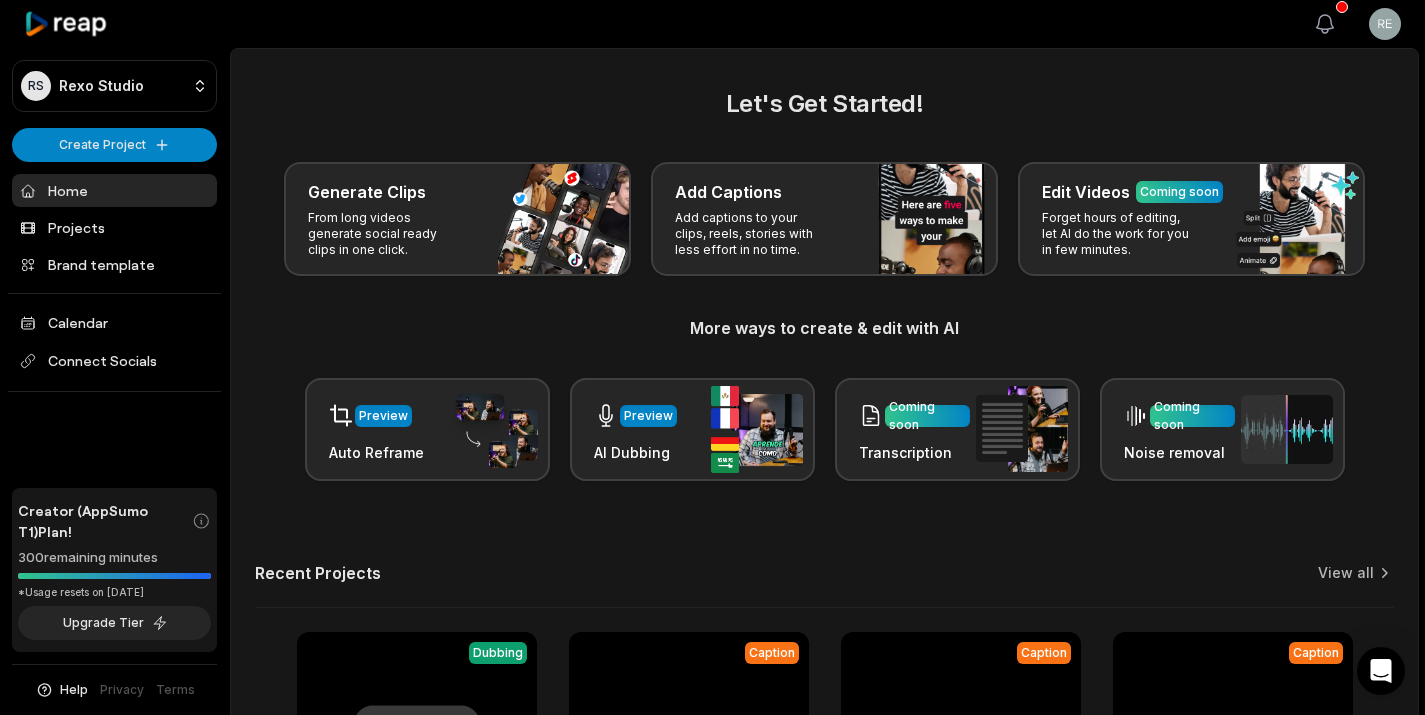 click 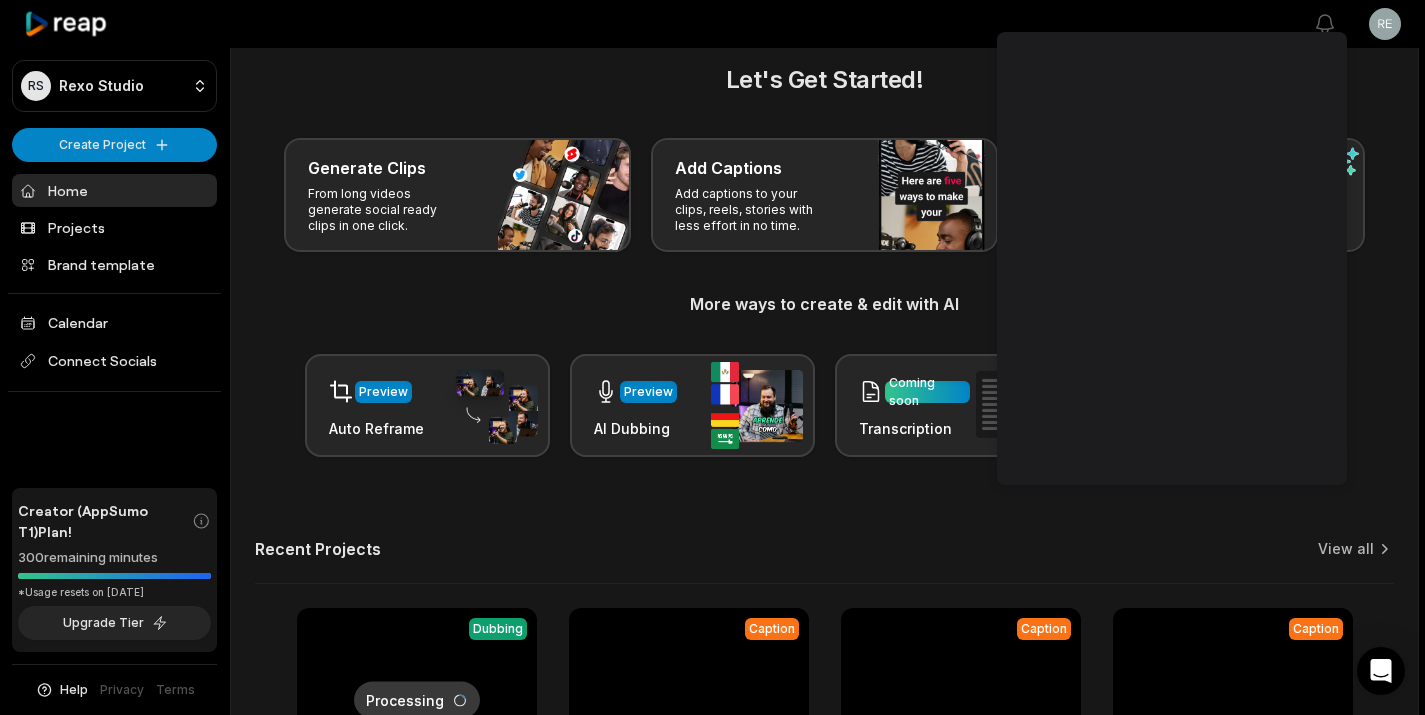 scroll, scrollTop: 0, scrollLeft: 0, axis: both 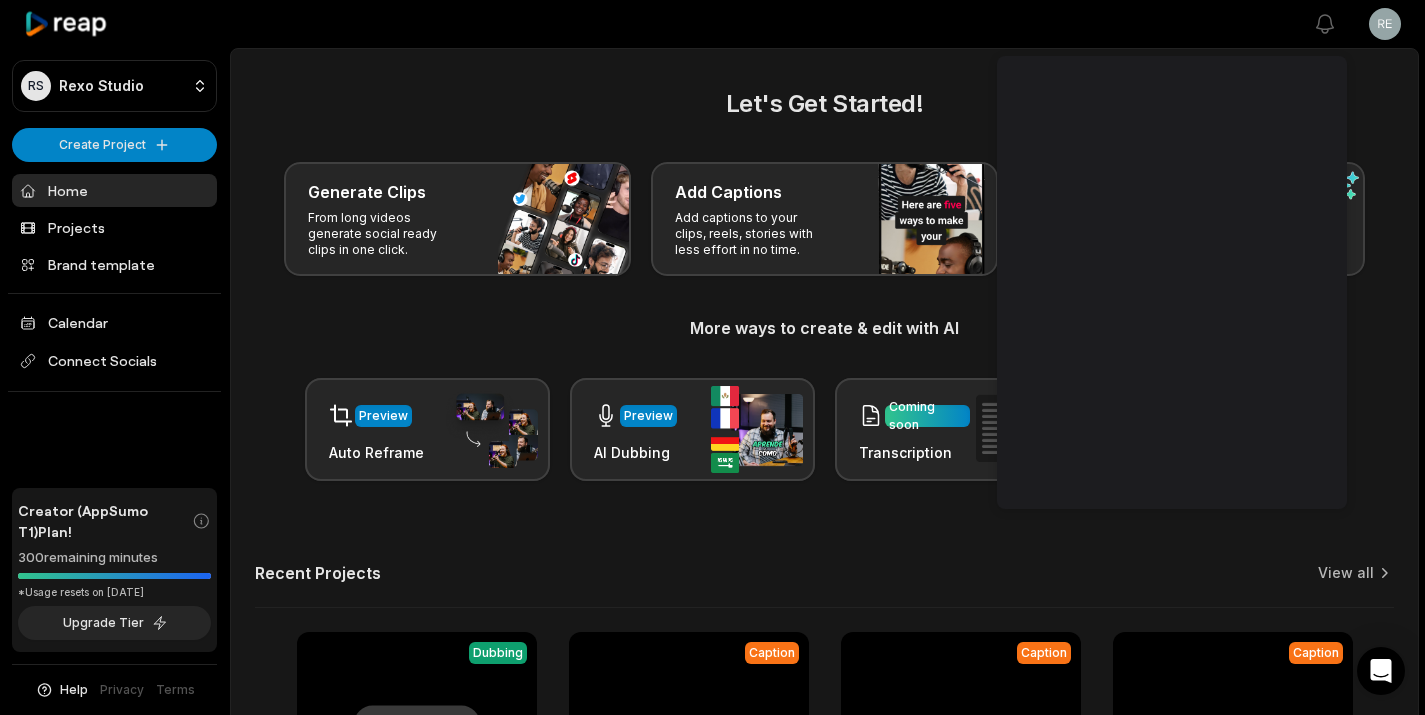 click on "Let's Get Started! Generate Clips From long videos generate social ready clips in one click. Add Captions Add captions to your clips, reels, stories with less effort in no time. Edit Videos Coming soon Forget hours of editing, let AI do the work for you in few minutes. More ways to create & edit with AI Preview Auto Reframe Preview AI Dubbing Coming soon Transcription Coming soon Noise removal Recent Projects View all Processing Dubbing 01:13 IMG_8218 Open options 2 minutes ago Caption 00:15 IMG_7395 Open options a month ago Caption 00:50 0520(1) Open options a month ago Caption 00:51 0520 Open options a month ago" at bounding box center (824, 491) 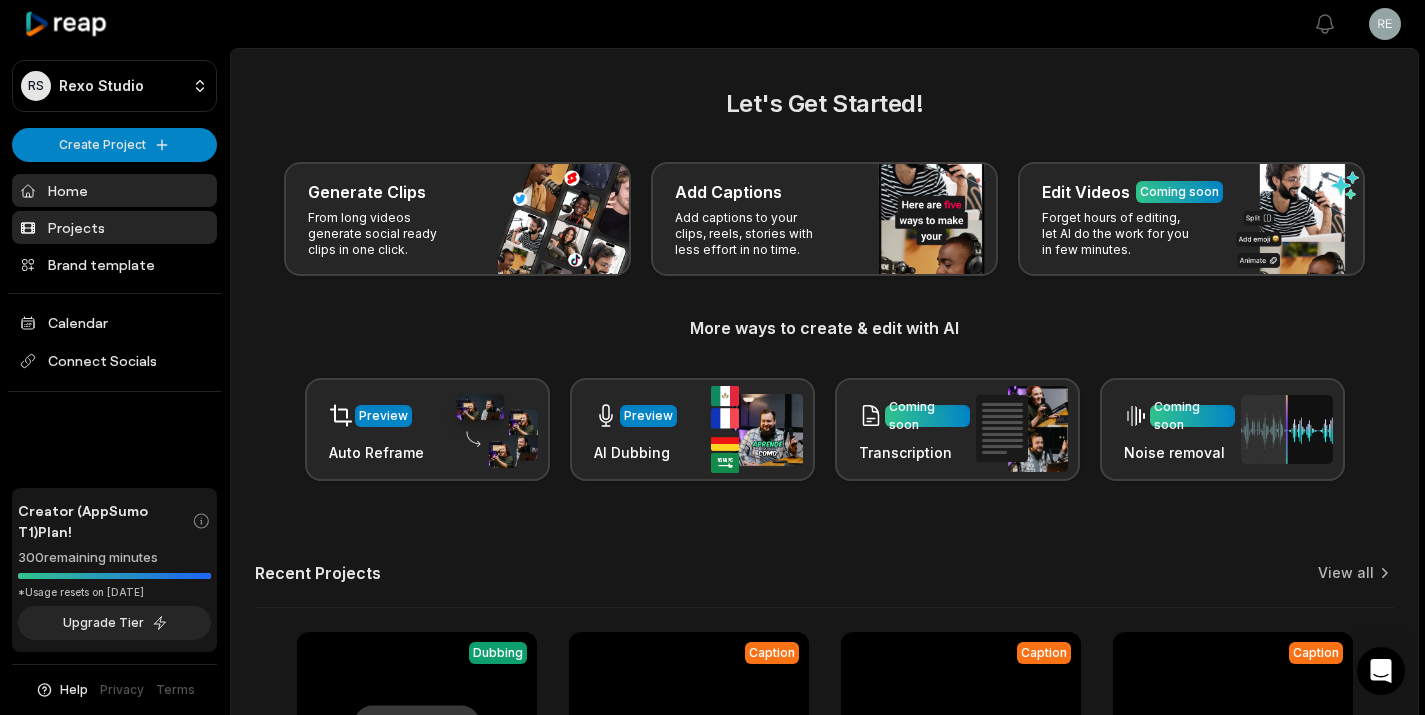 click on "Projects" at bounding box center (114, 227) 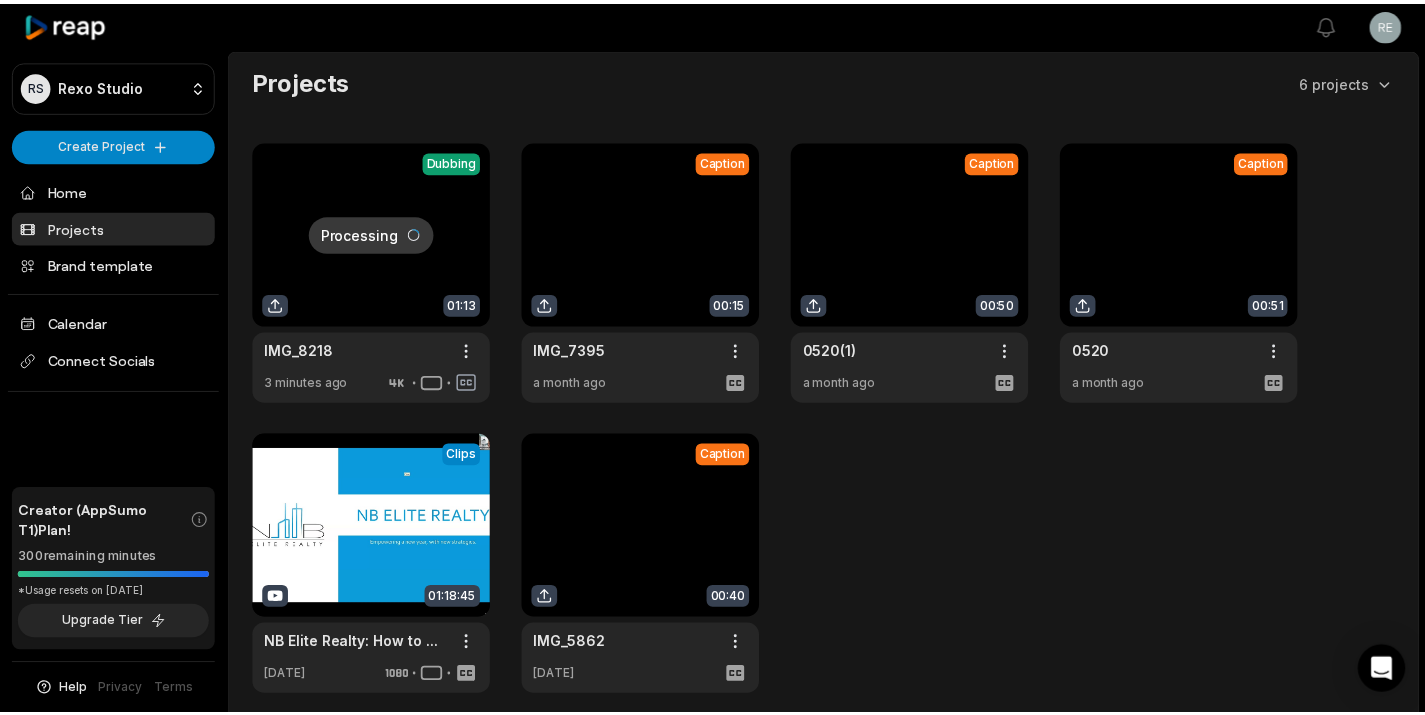 scroll, scrollTop: 0, scrollLeft: 0, axis: both 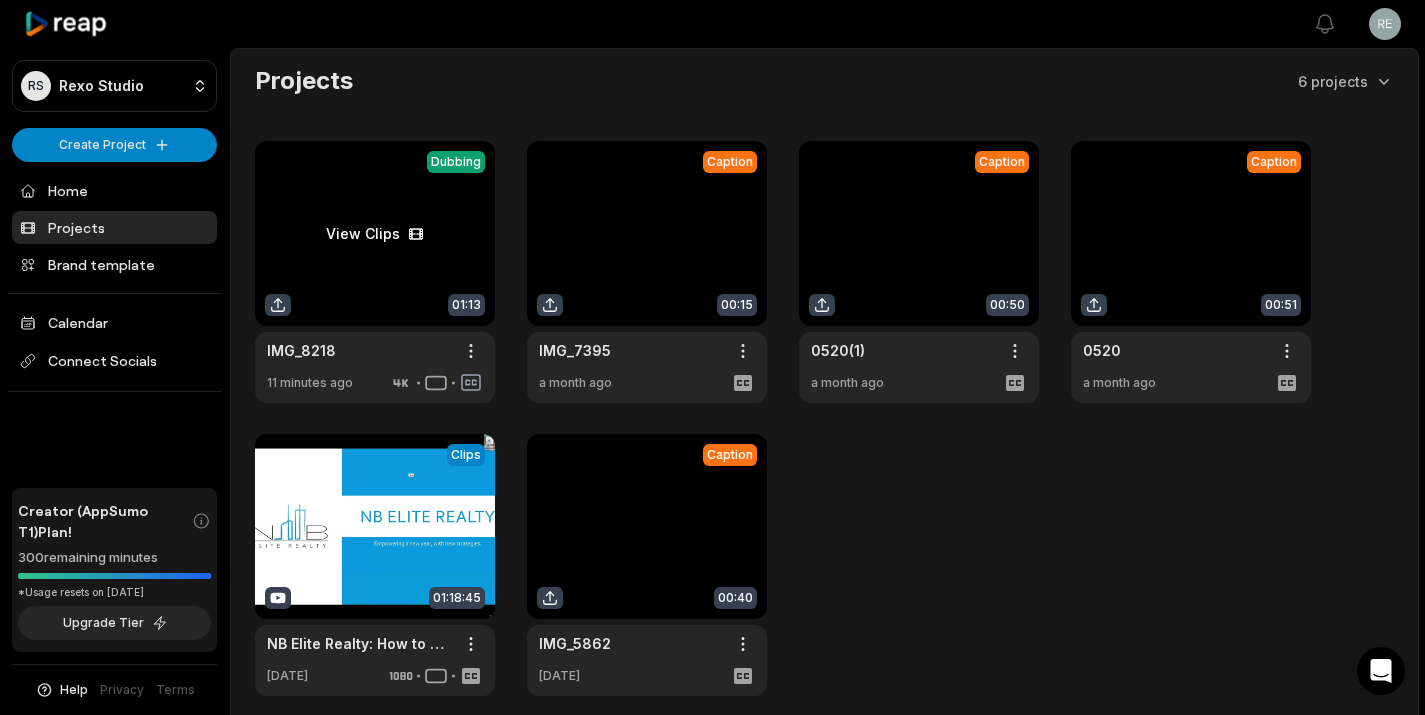 click at bounding box center (375, 272) 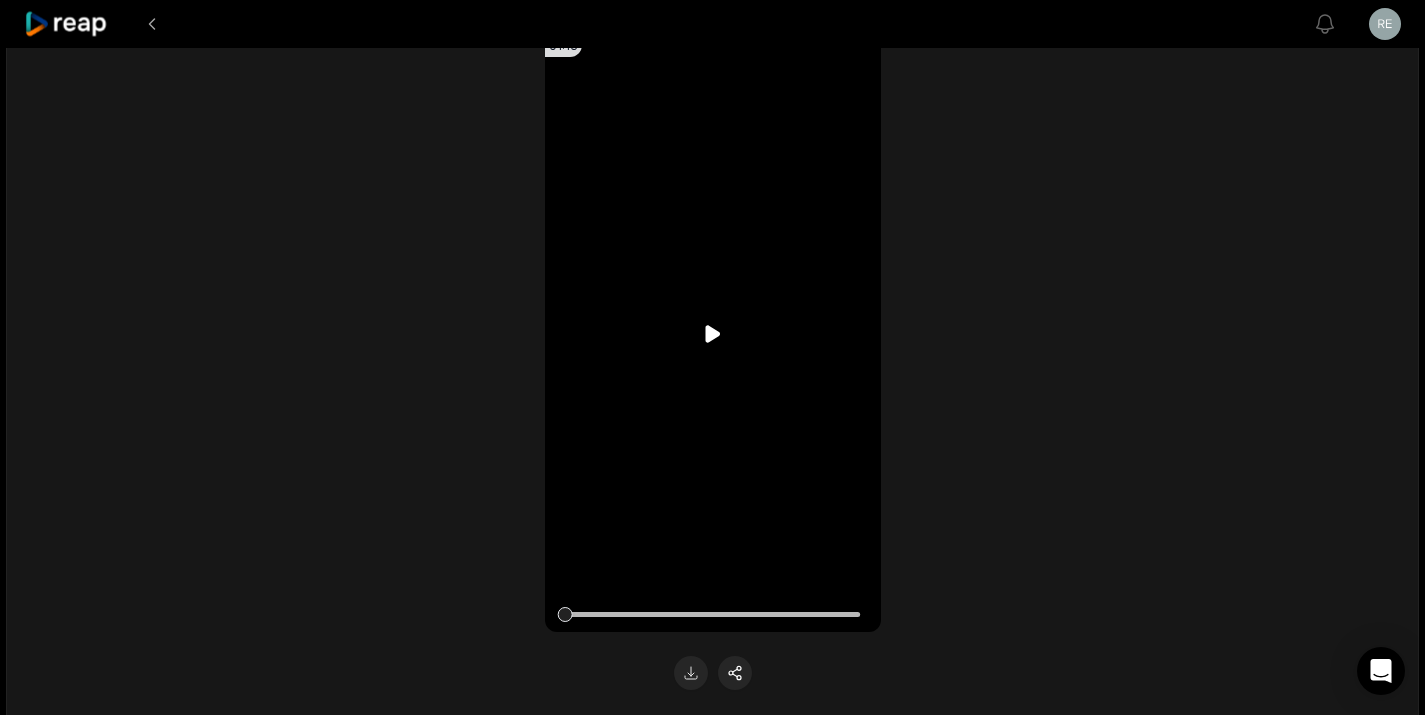 scroll, scrollTop: 321, scrollLeft: 0, axis: vertical 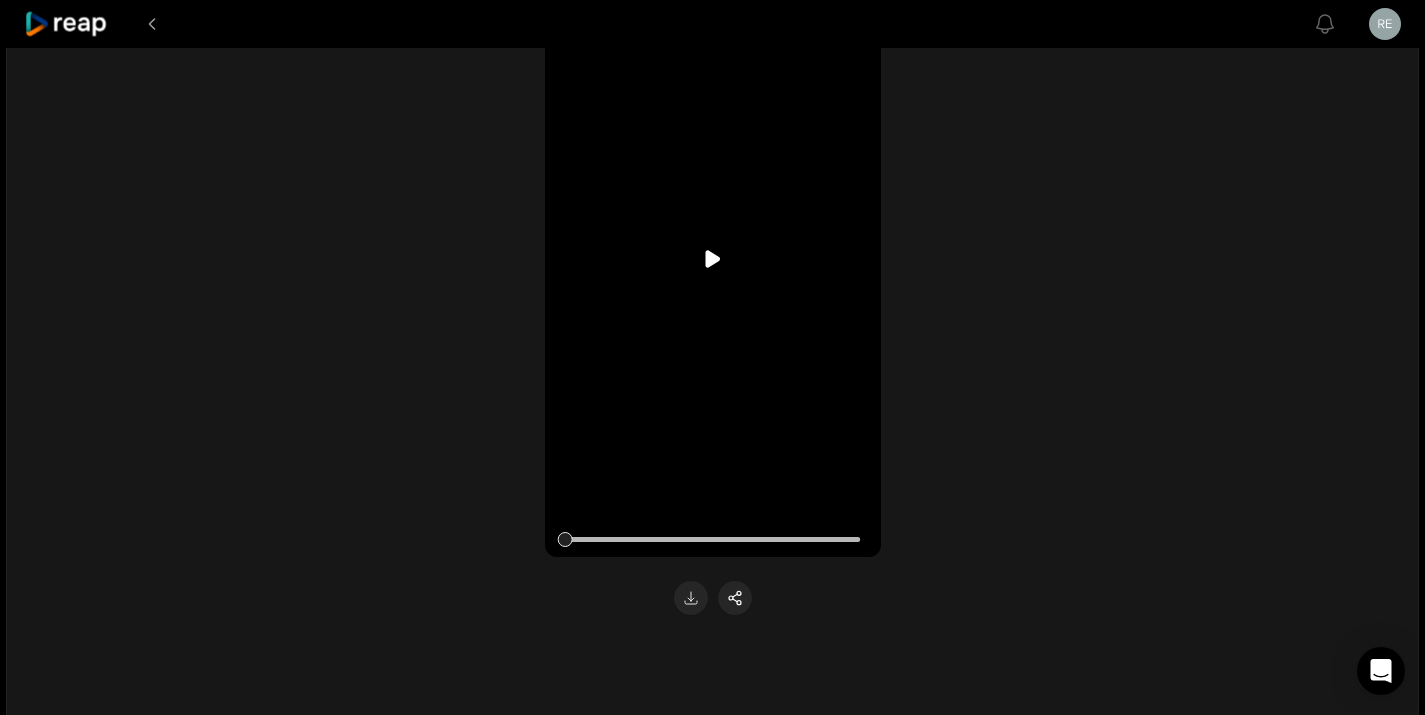 click 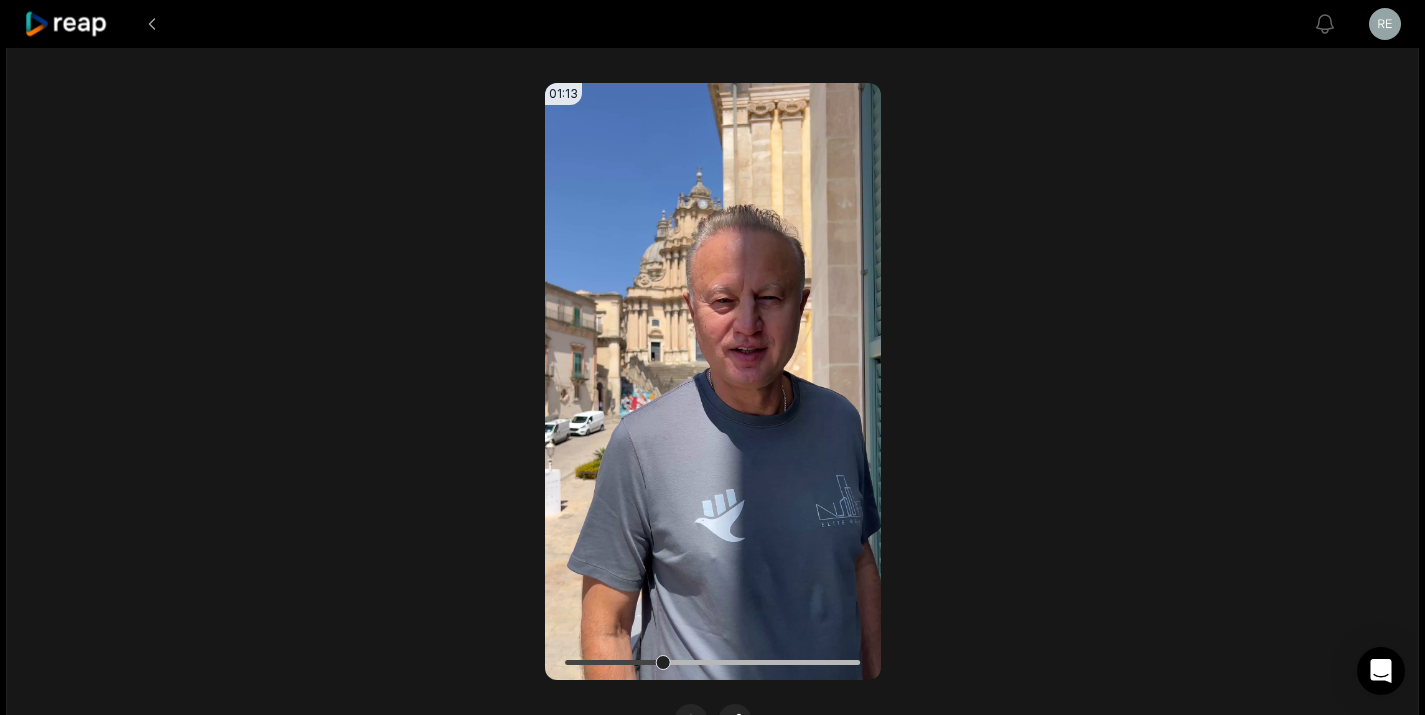 scroll, scrollTop: 206, scrollLeft: 0, axis: vertical 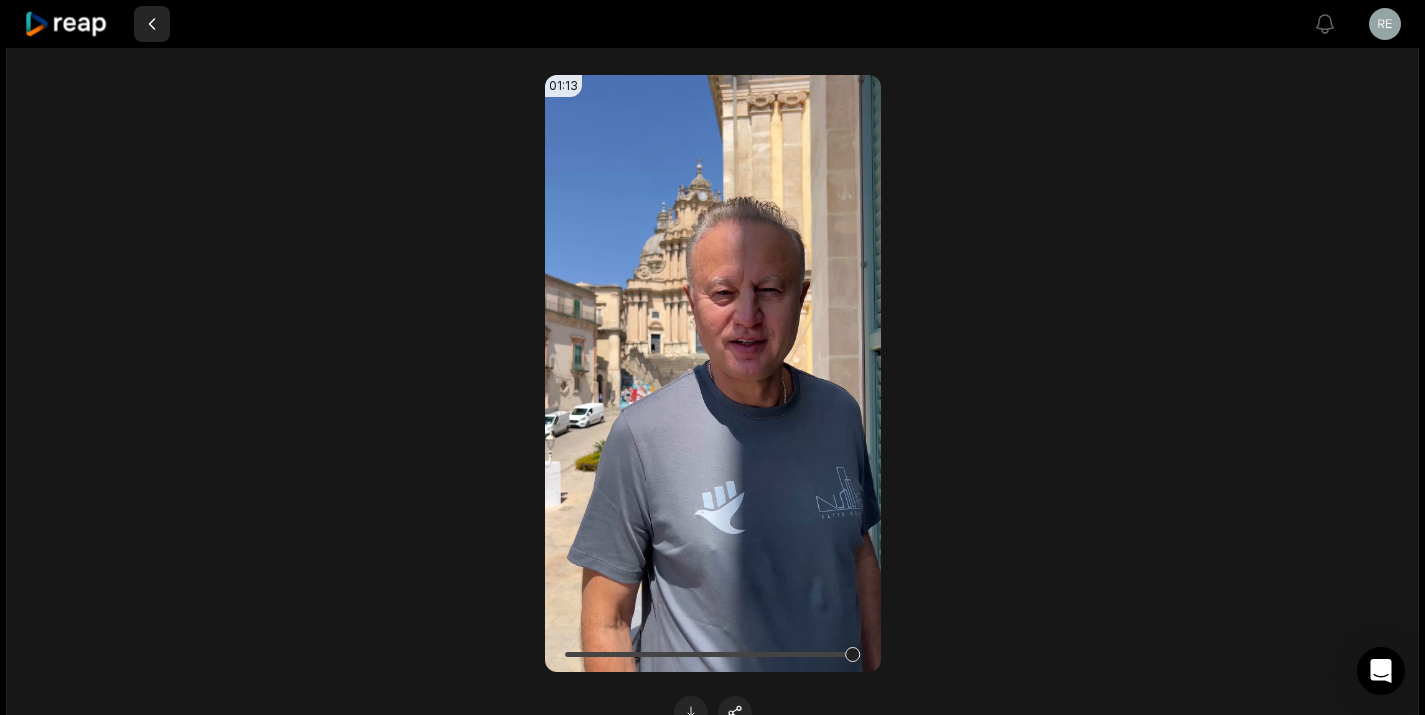 click at bounding box center [152, 24] 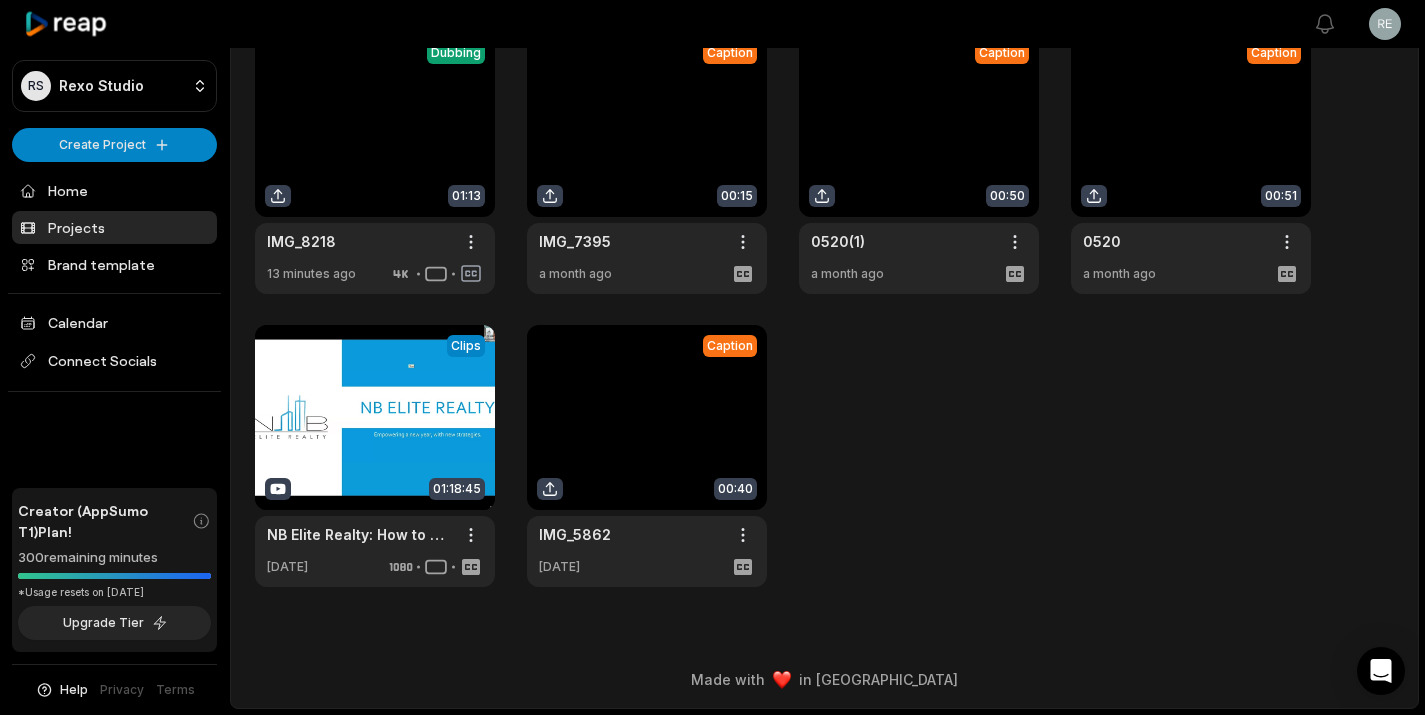 scroll, scrollTop: 0, scrollLeft: 0, axis: both 